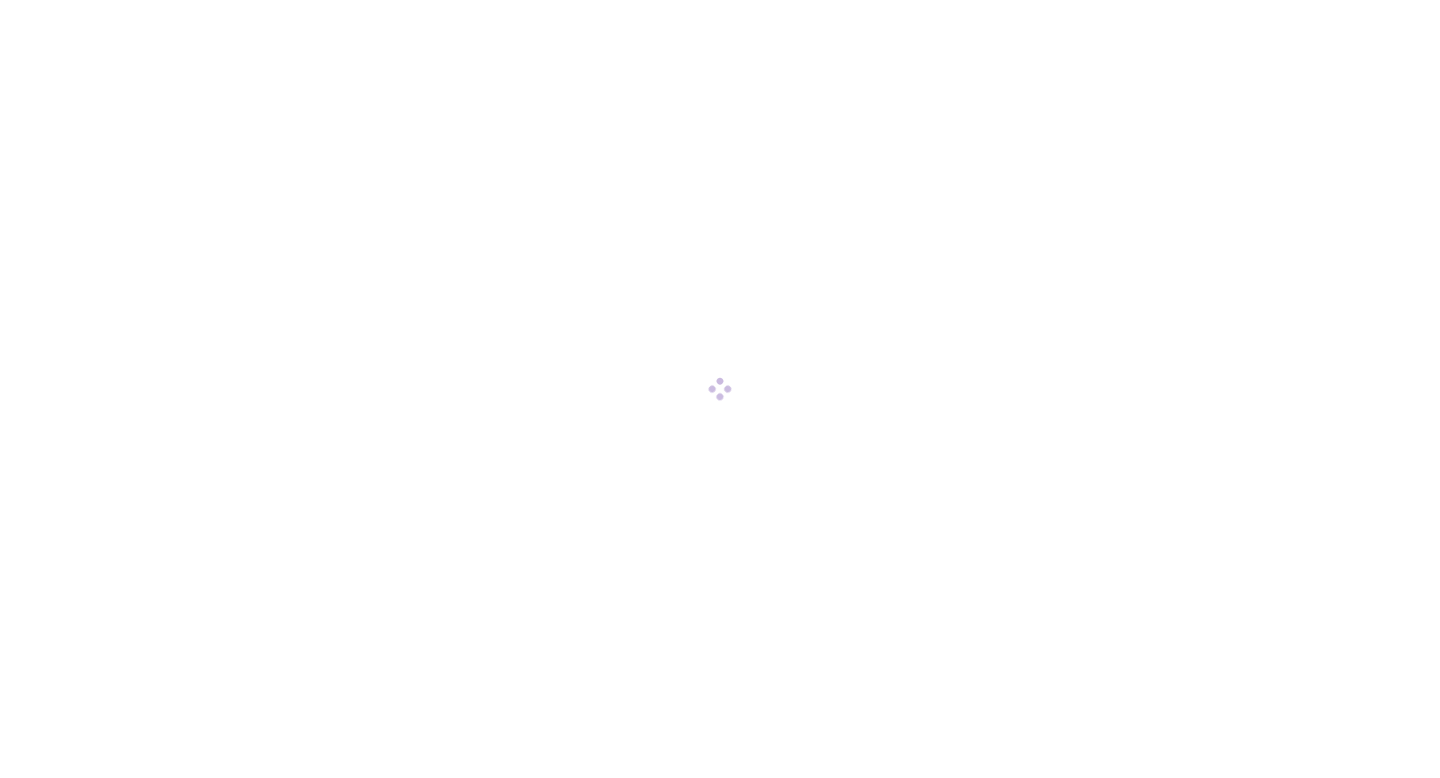 scroll, scrollTop: 0, scrollLeft: 0, axis: both 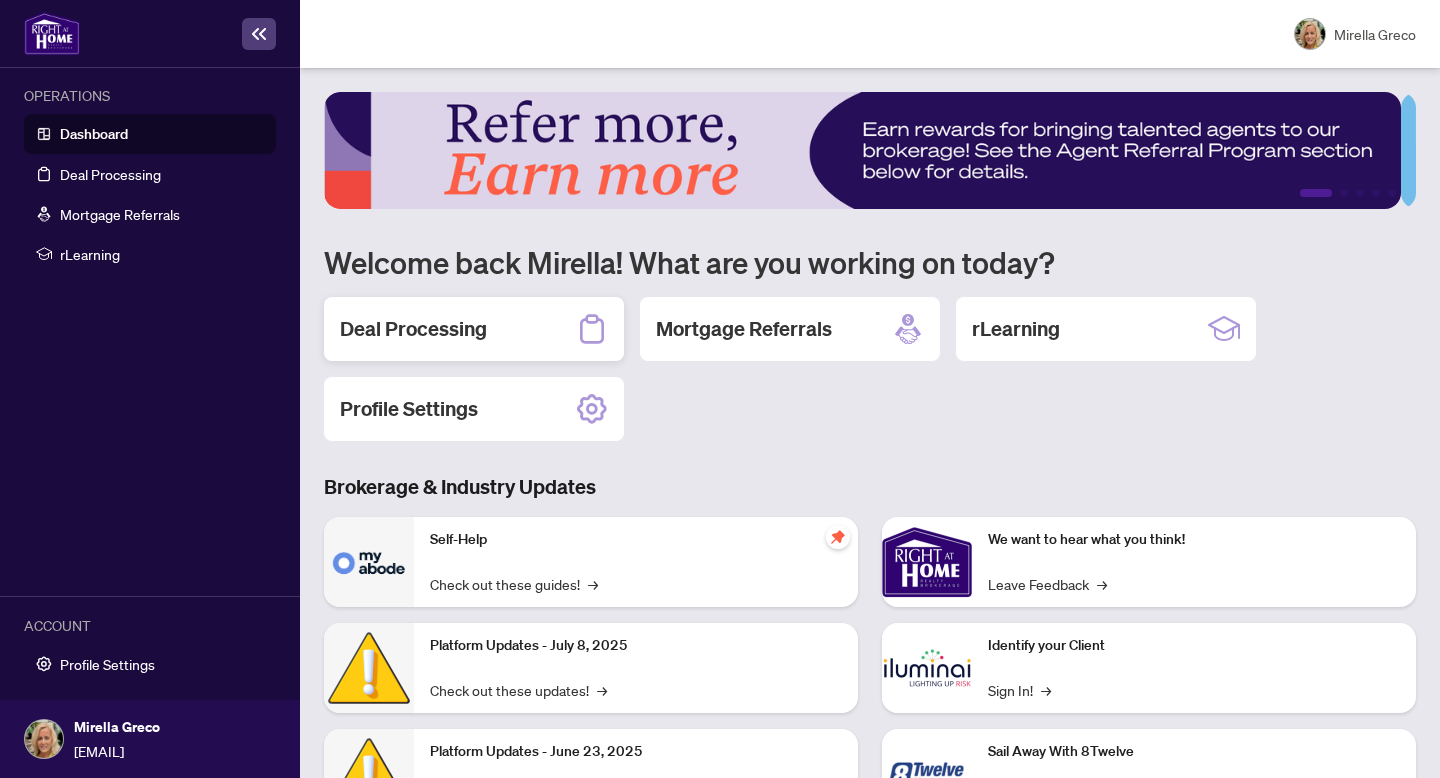 click on "Deal Processing" at bounding box center (474, 329) 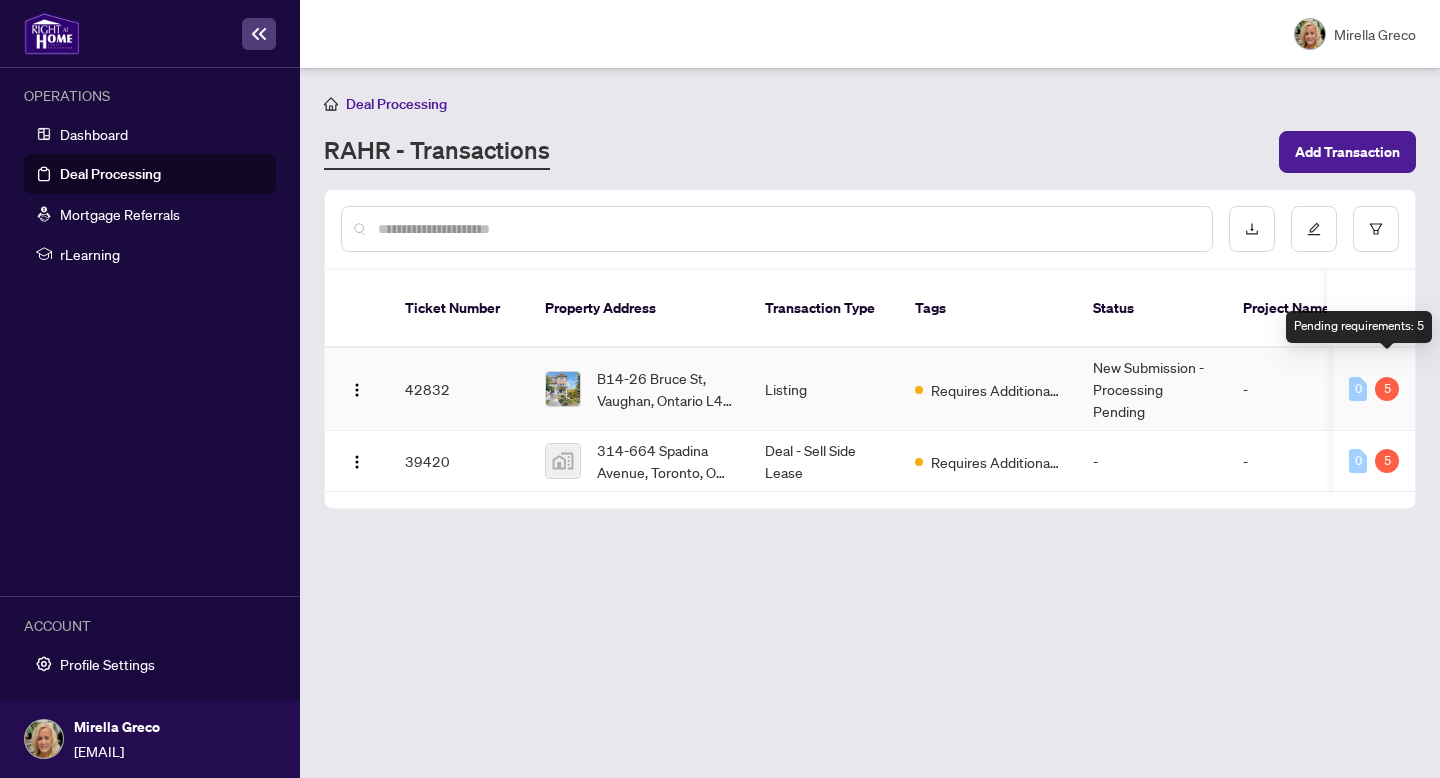 click on "5" at bounding box center (1387, 389) 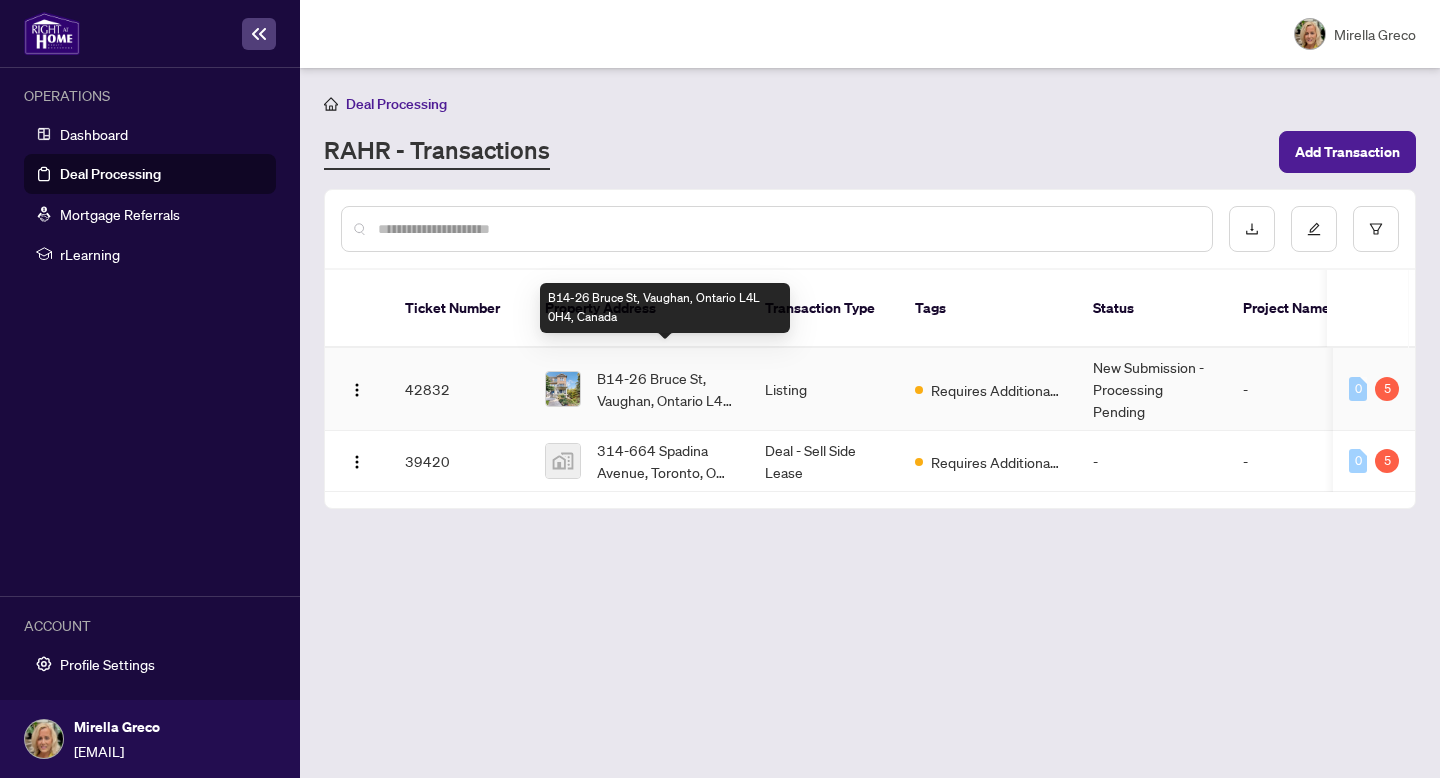 click on "B14-26 Bruce St, Vaughan, Ontario L4L 0H4, Canada" at bounding box center [665, 389] 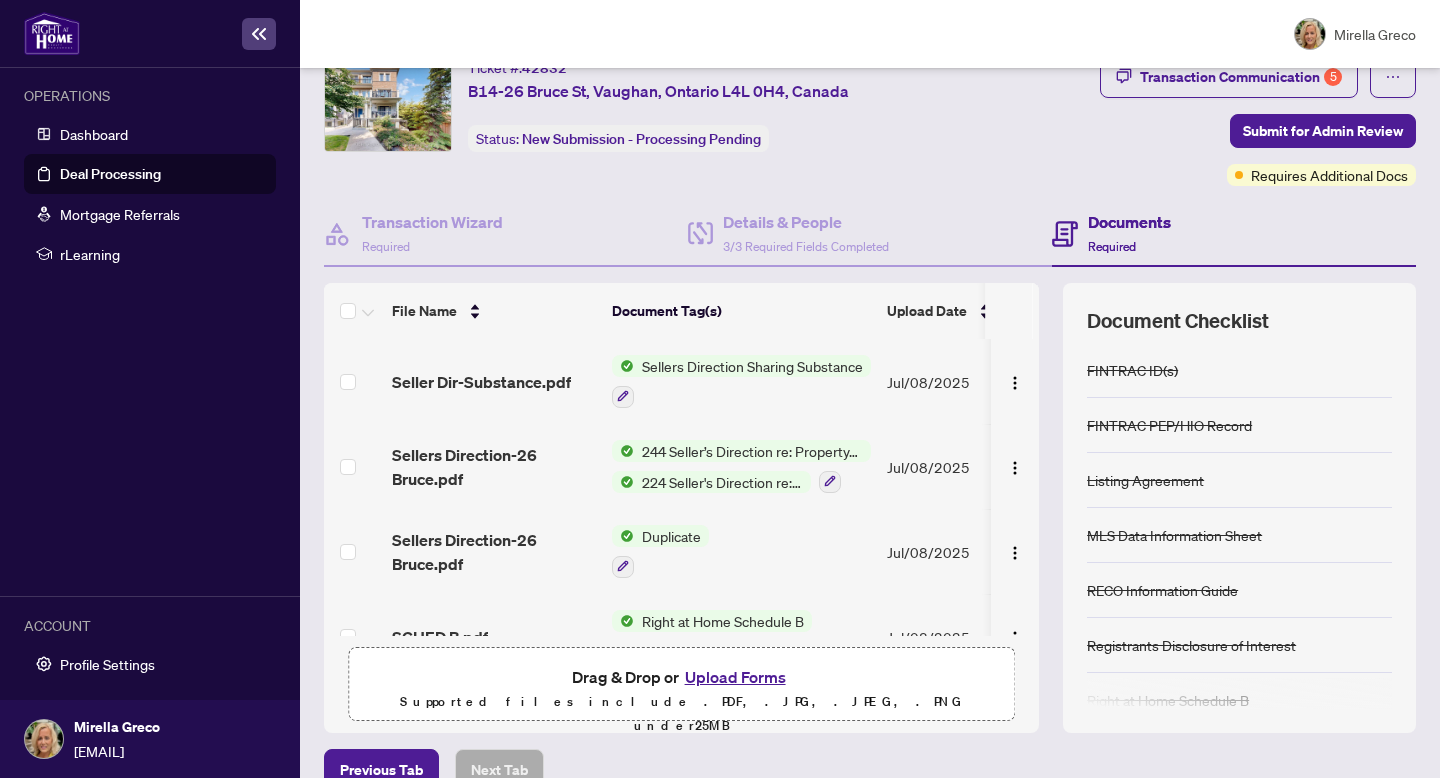 scroll, scrollTop: 111, scrollLeft: 0, axis: vertical 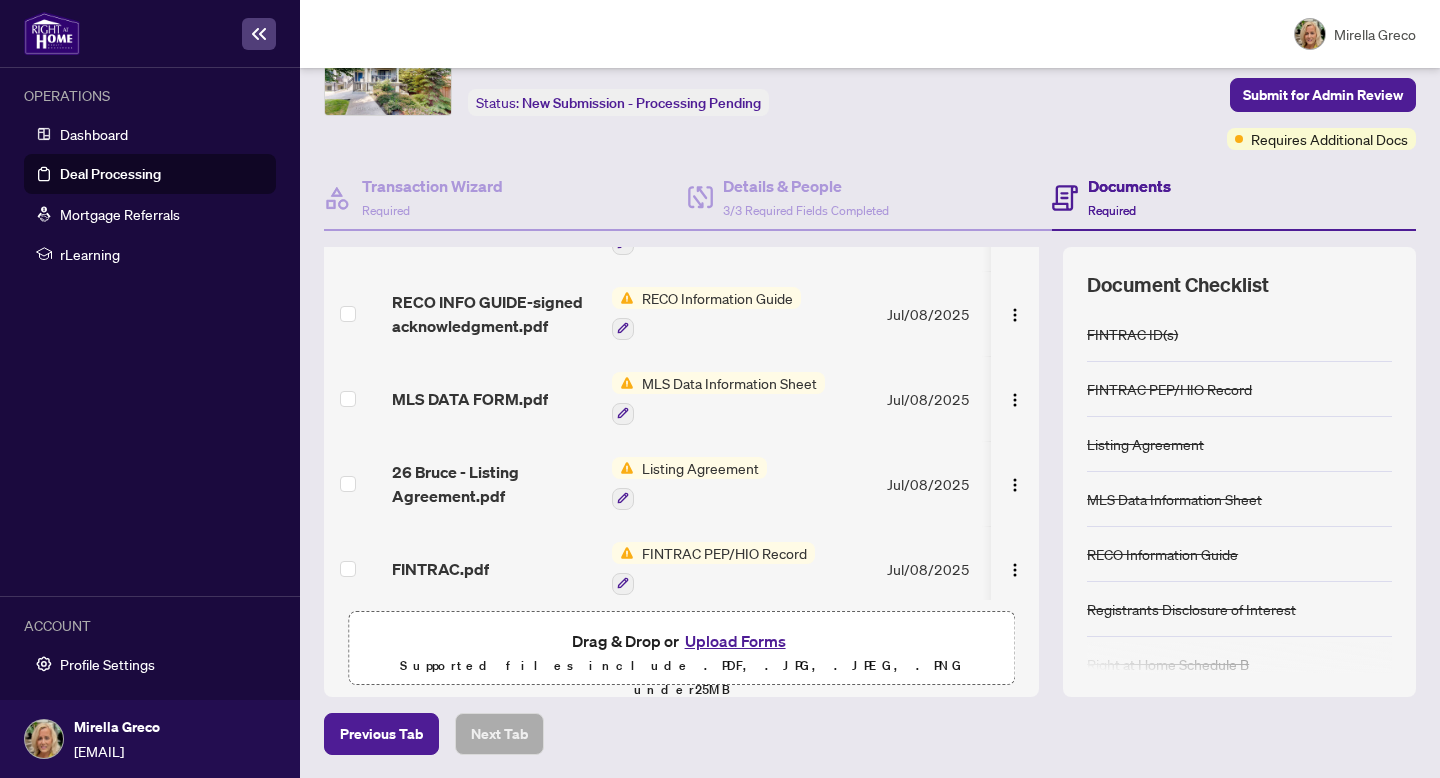 click on "RECO Information Guide" at bounding box center [717, 298] 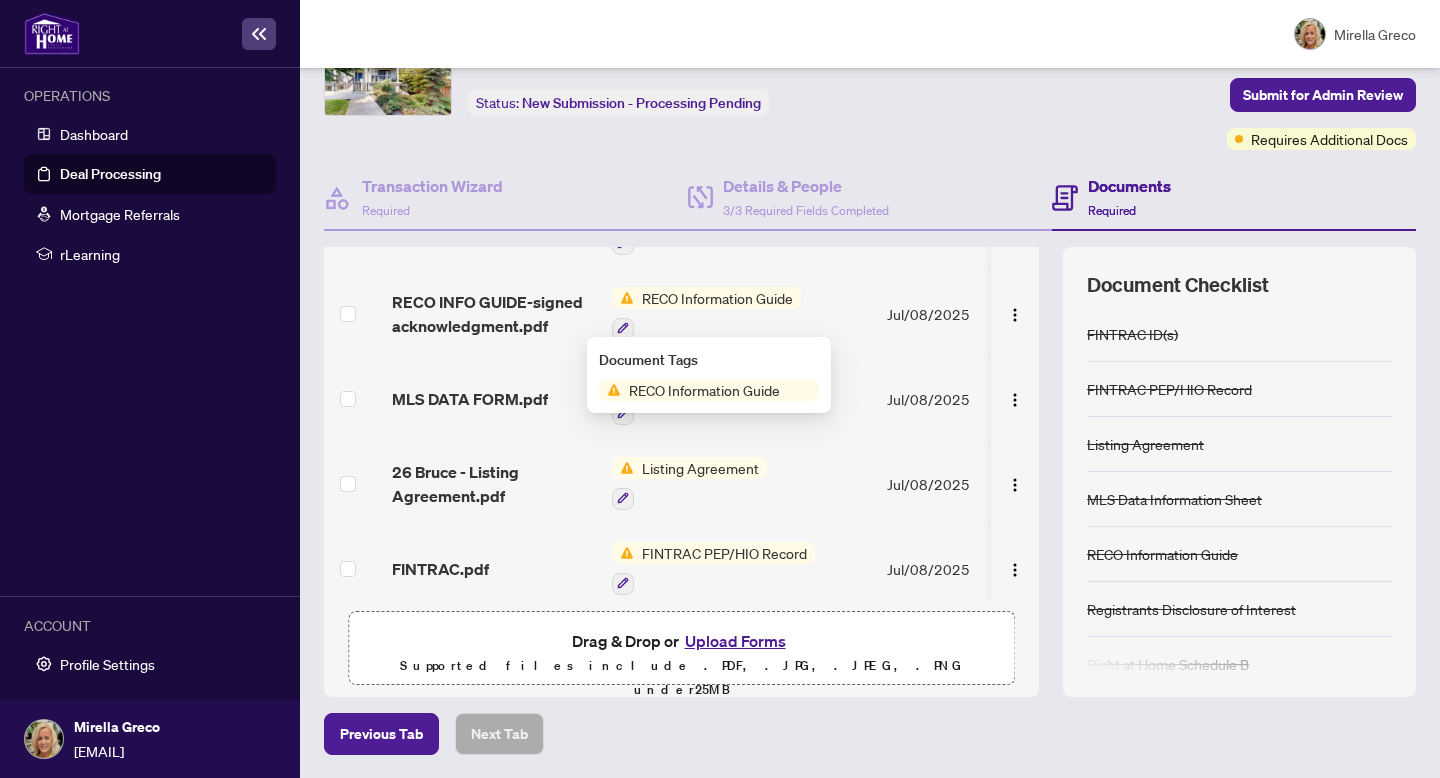 click on "RECO Information Guide" at bounding box center (717, 298) 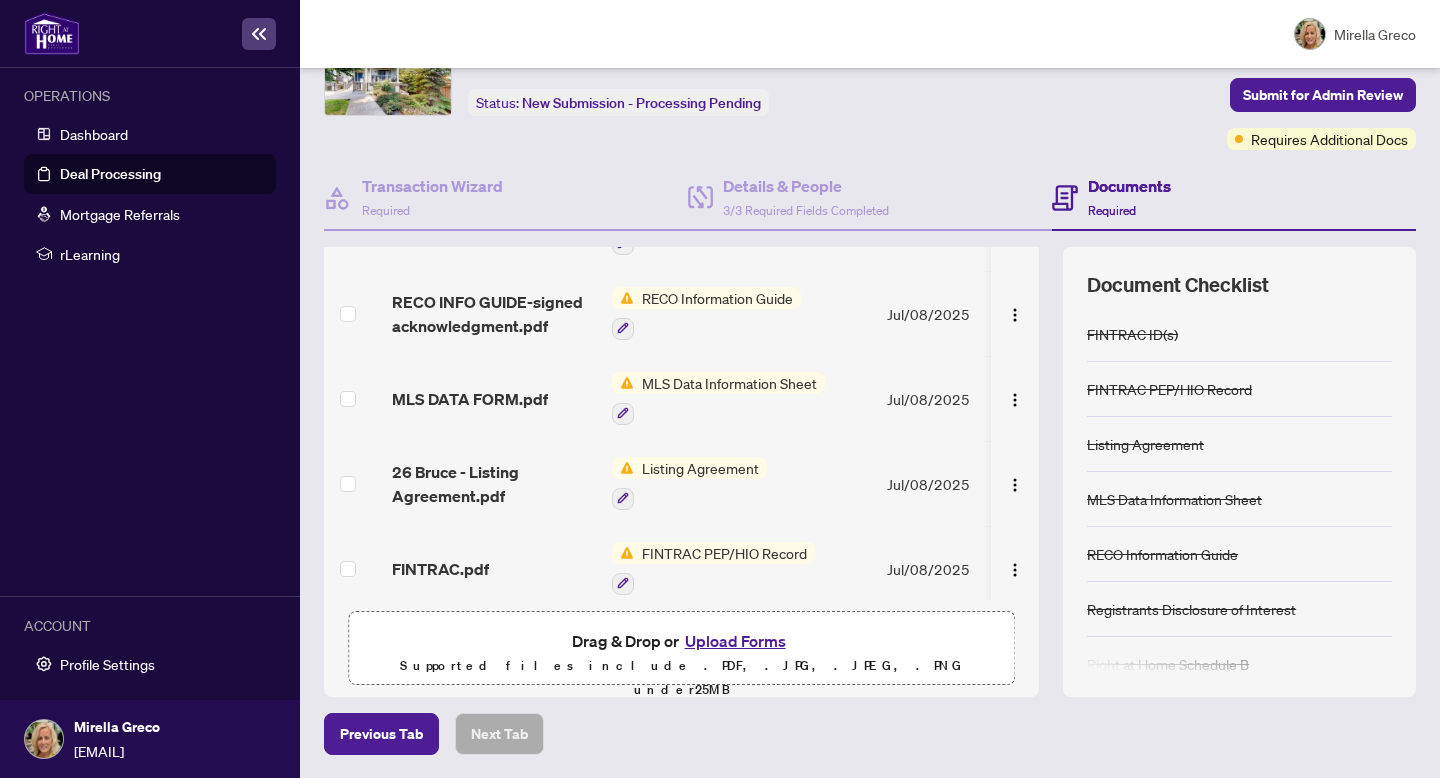 click on "RECO Information Guide" at bounding box center [717, 298] 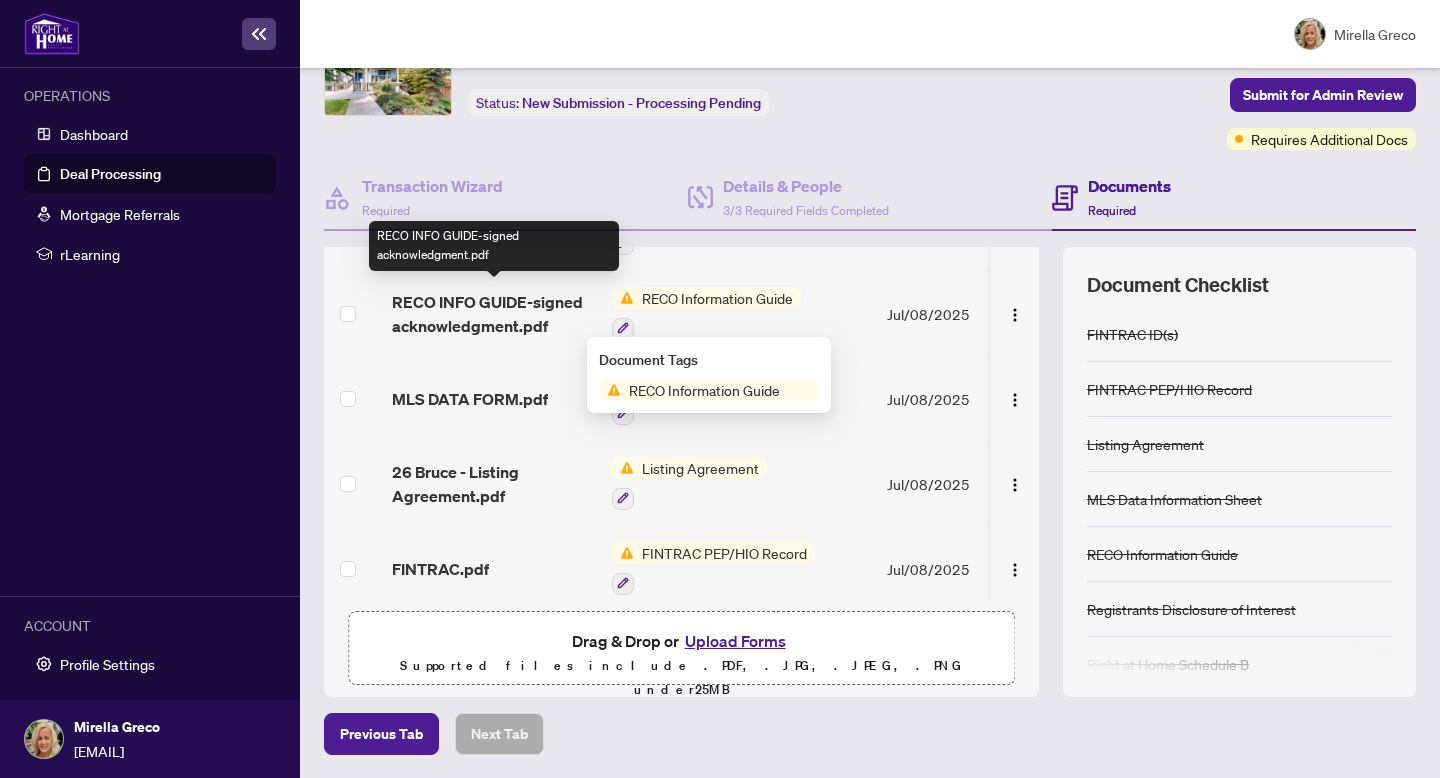 click on "RECO INFO GUIDE-signed acknowledgment.pdf" at bounding box center [494, 314] 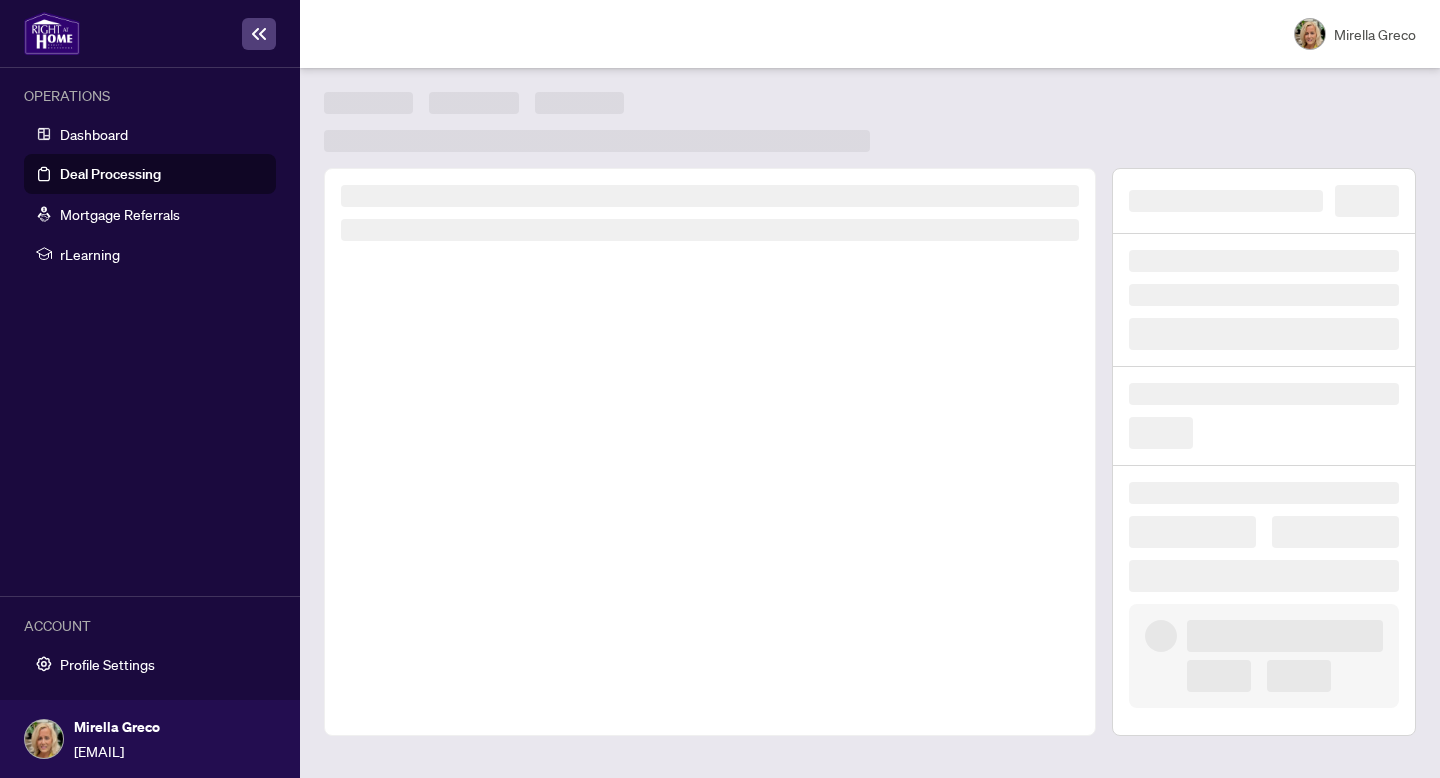 scroll, scrollTop: 0, scrollLeft: 0, axis: both 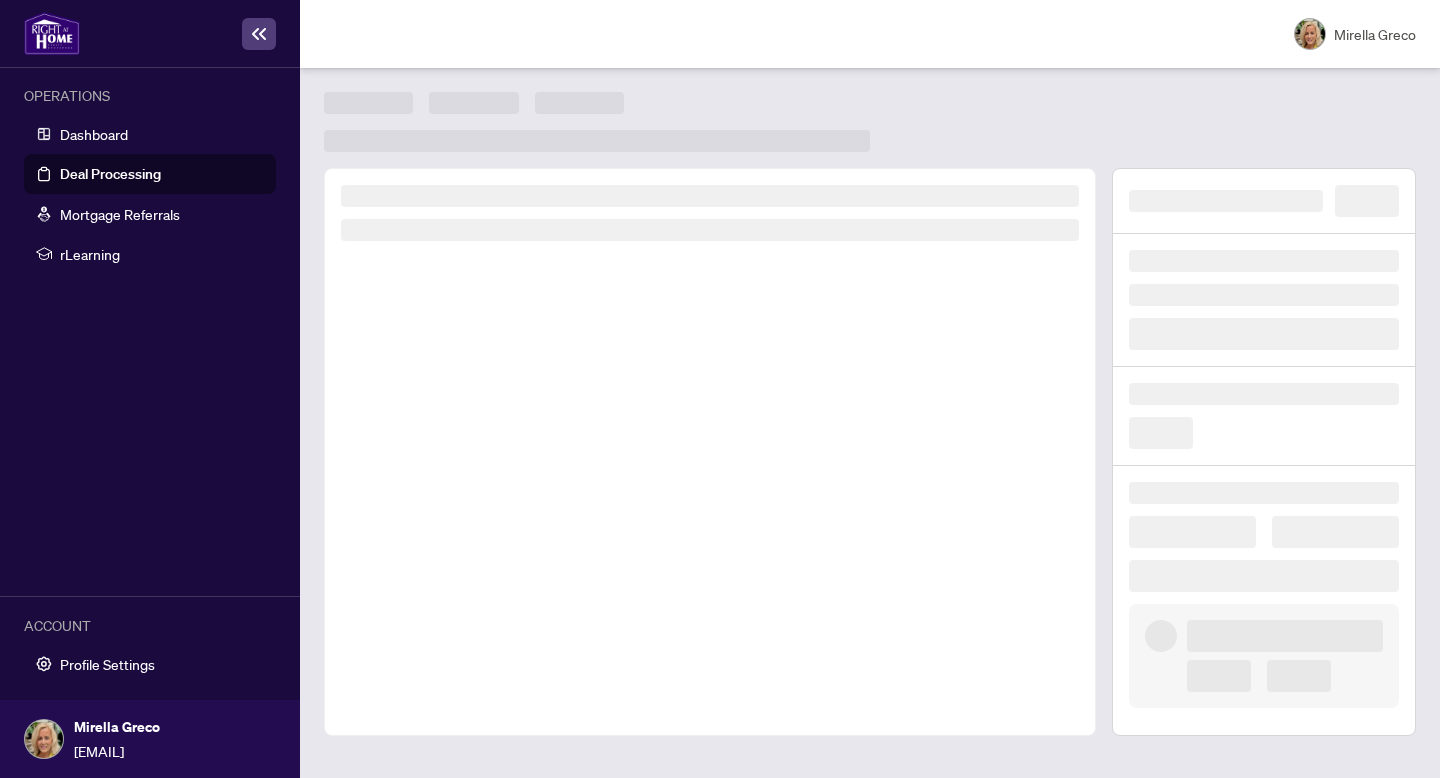 click at bounding box center [710, 452] 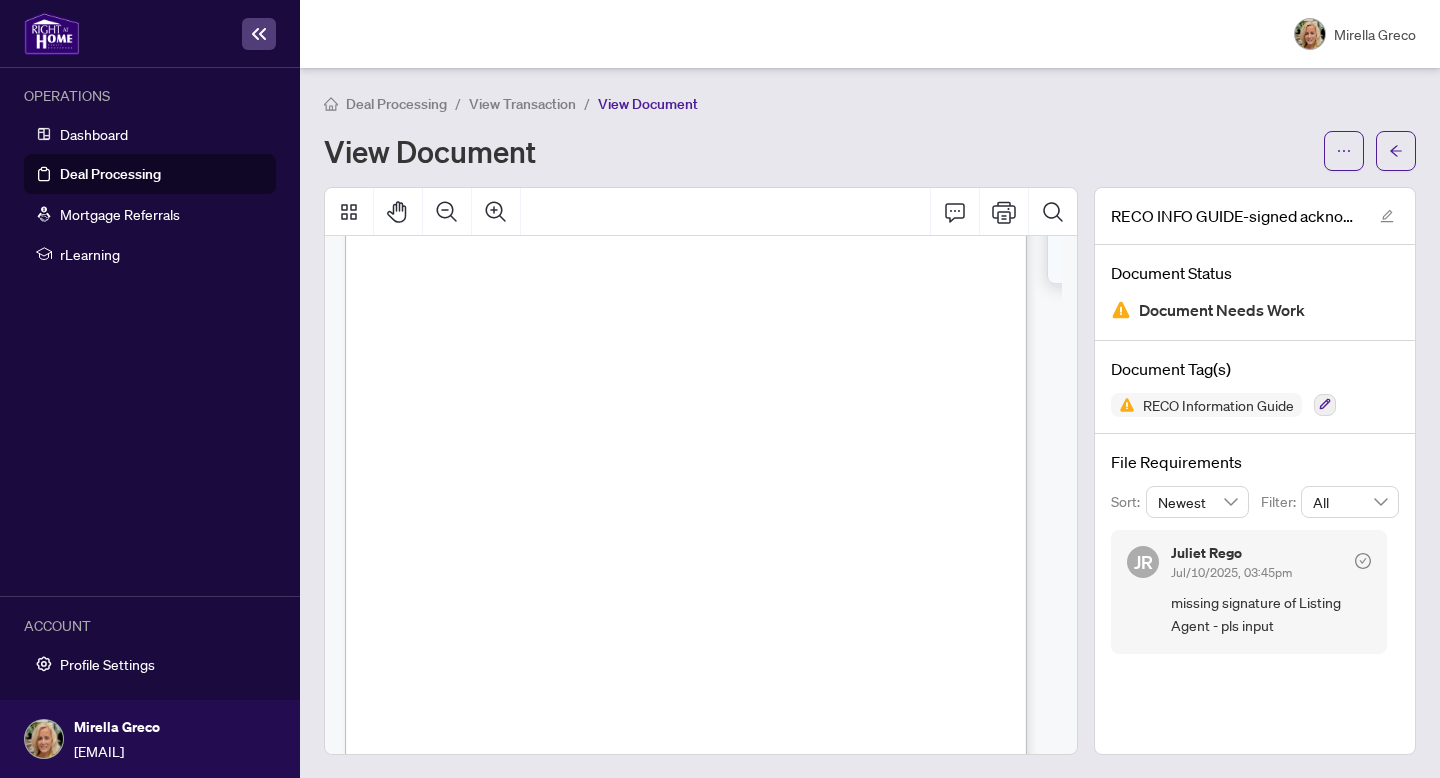 scroll, scrollTop: 0, scrollLeft: 0, axis: both 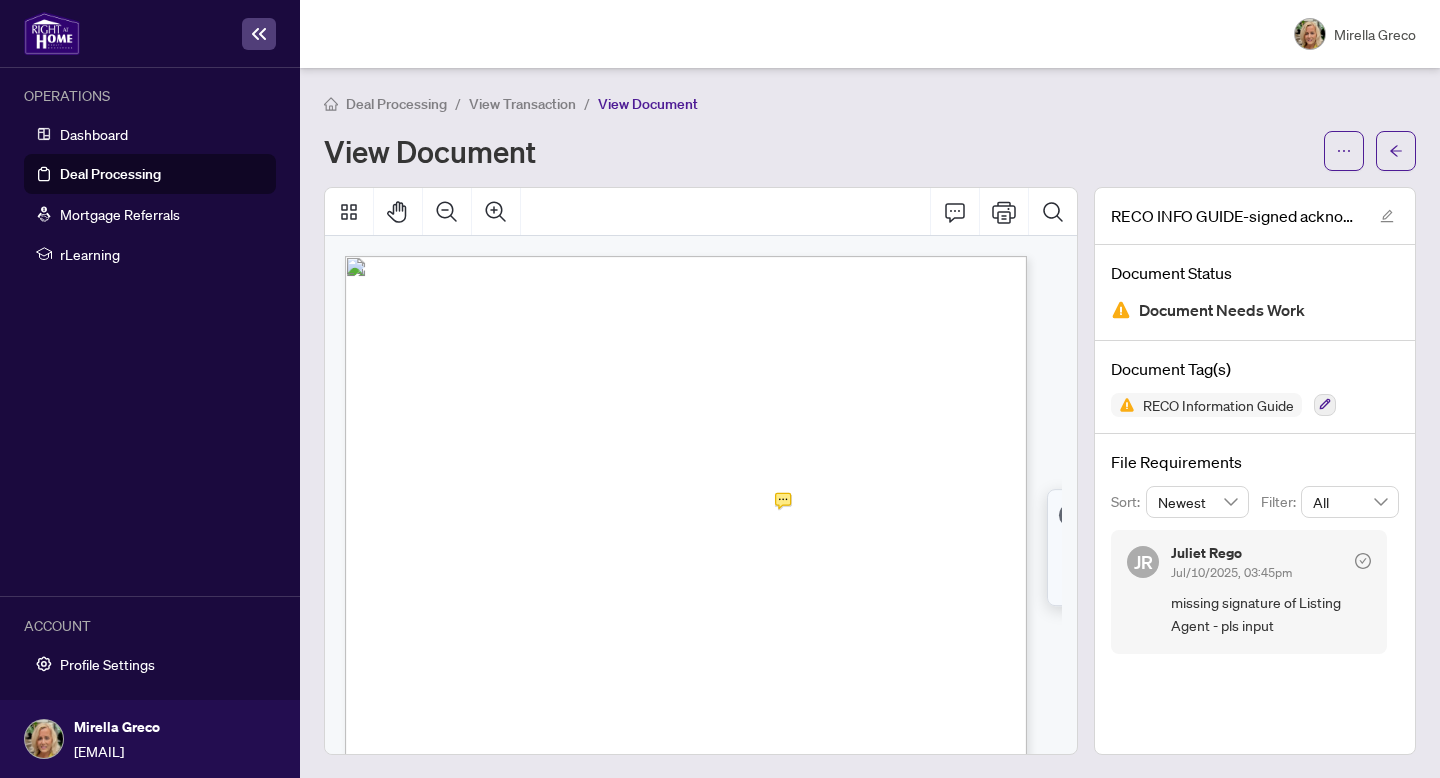 click 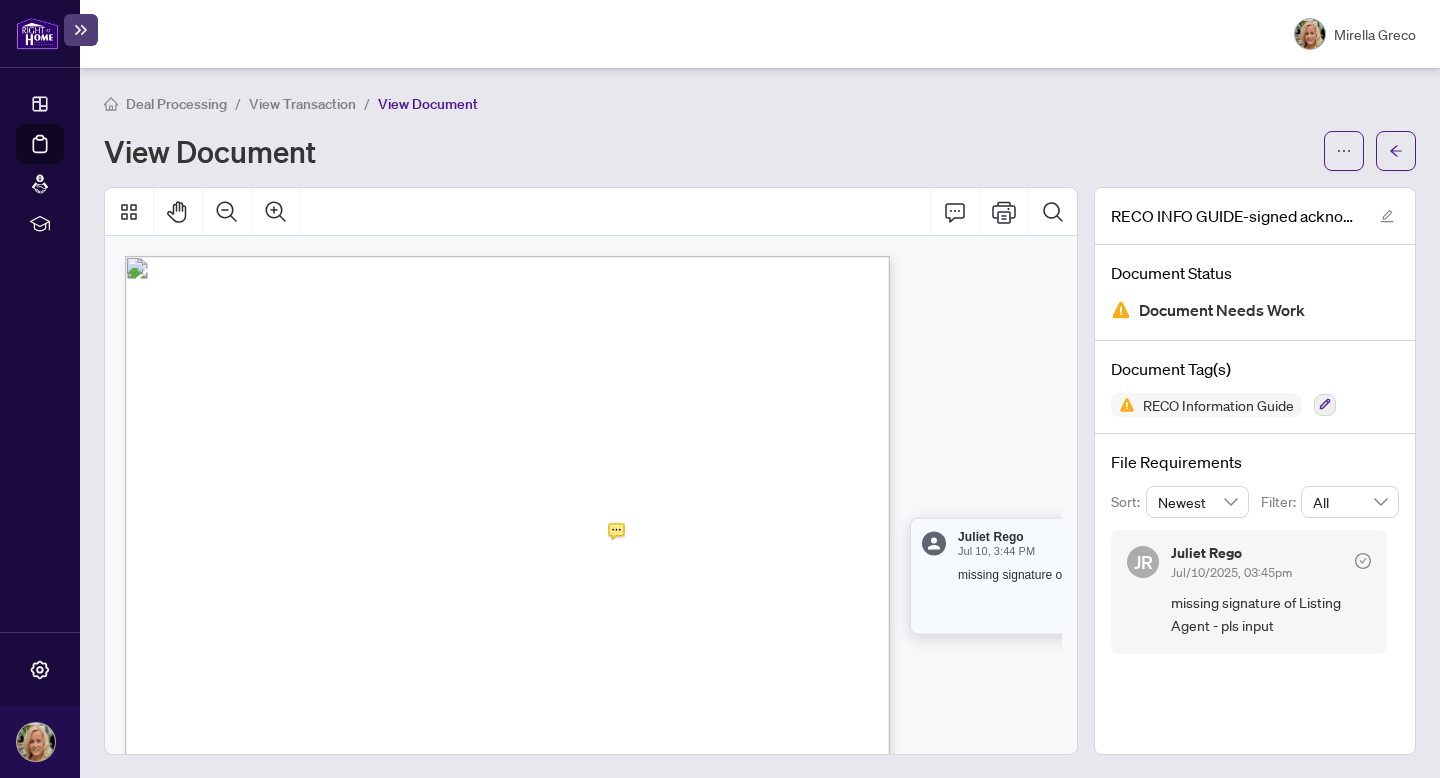 click 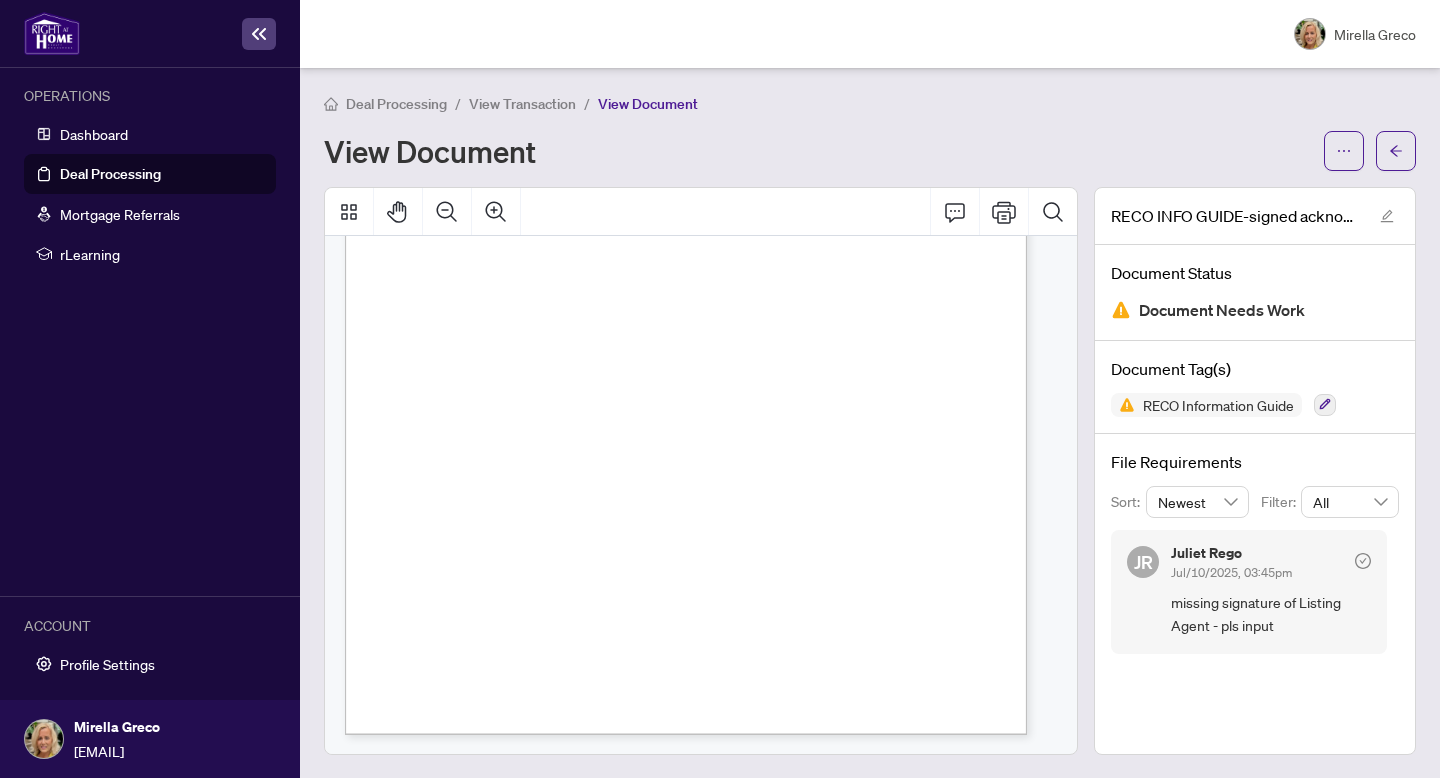 scroll, scrollTop: 420, scrollLeft: 0, axis: vertical 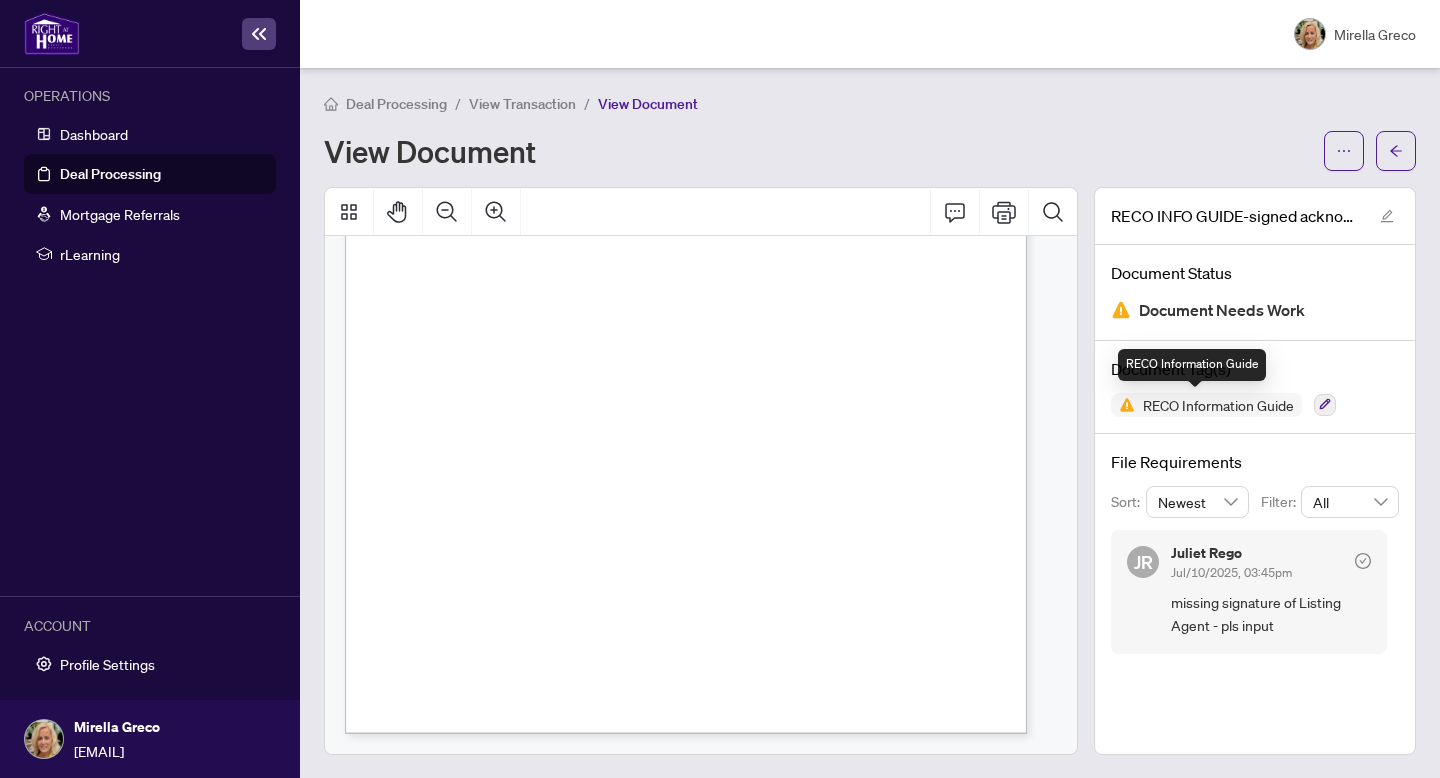 click on "RECO Information Guide" at bounding box center (1218, 405) 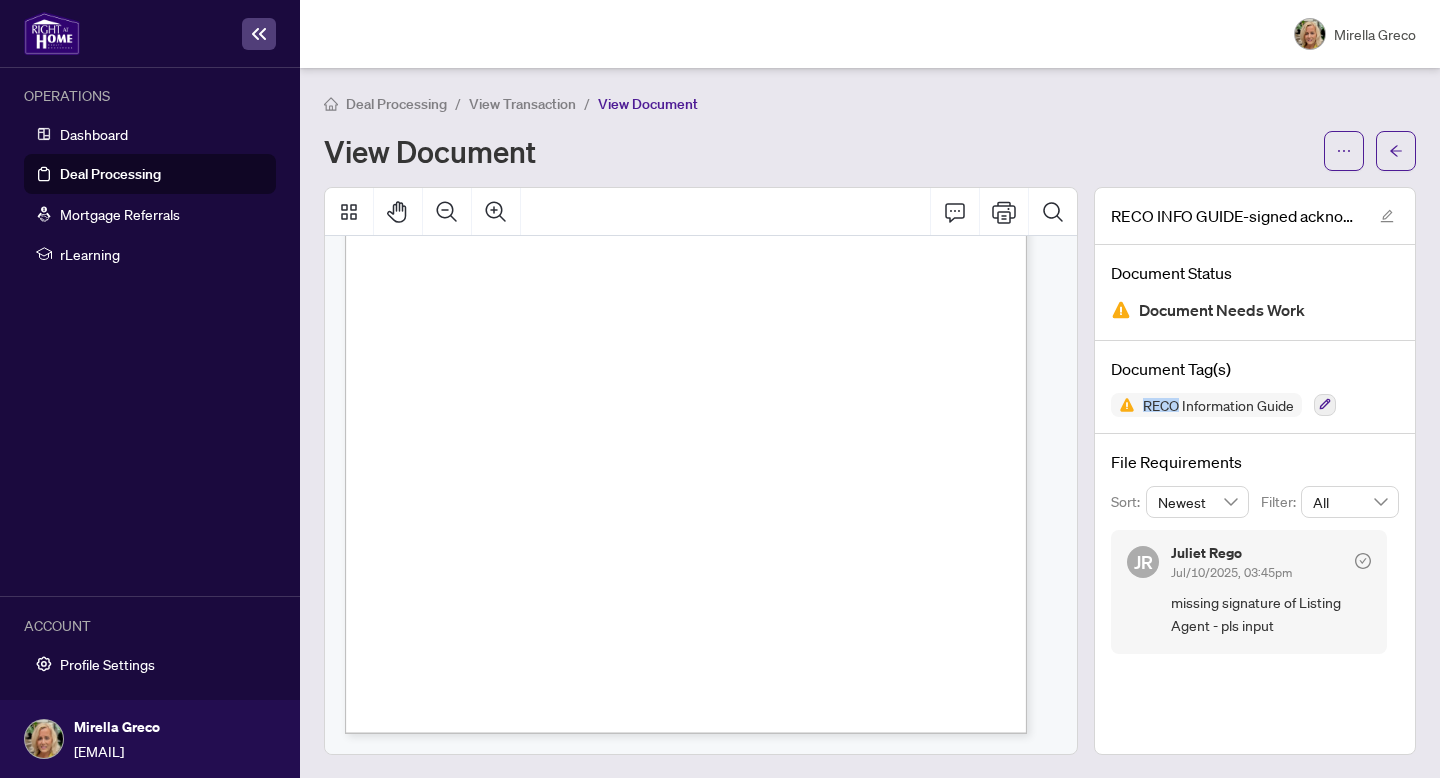 scroll, scrollTop: 1, scrollLeft: 0, axis: vertical 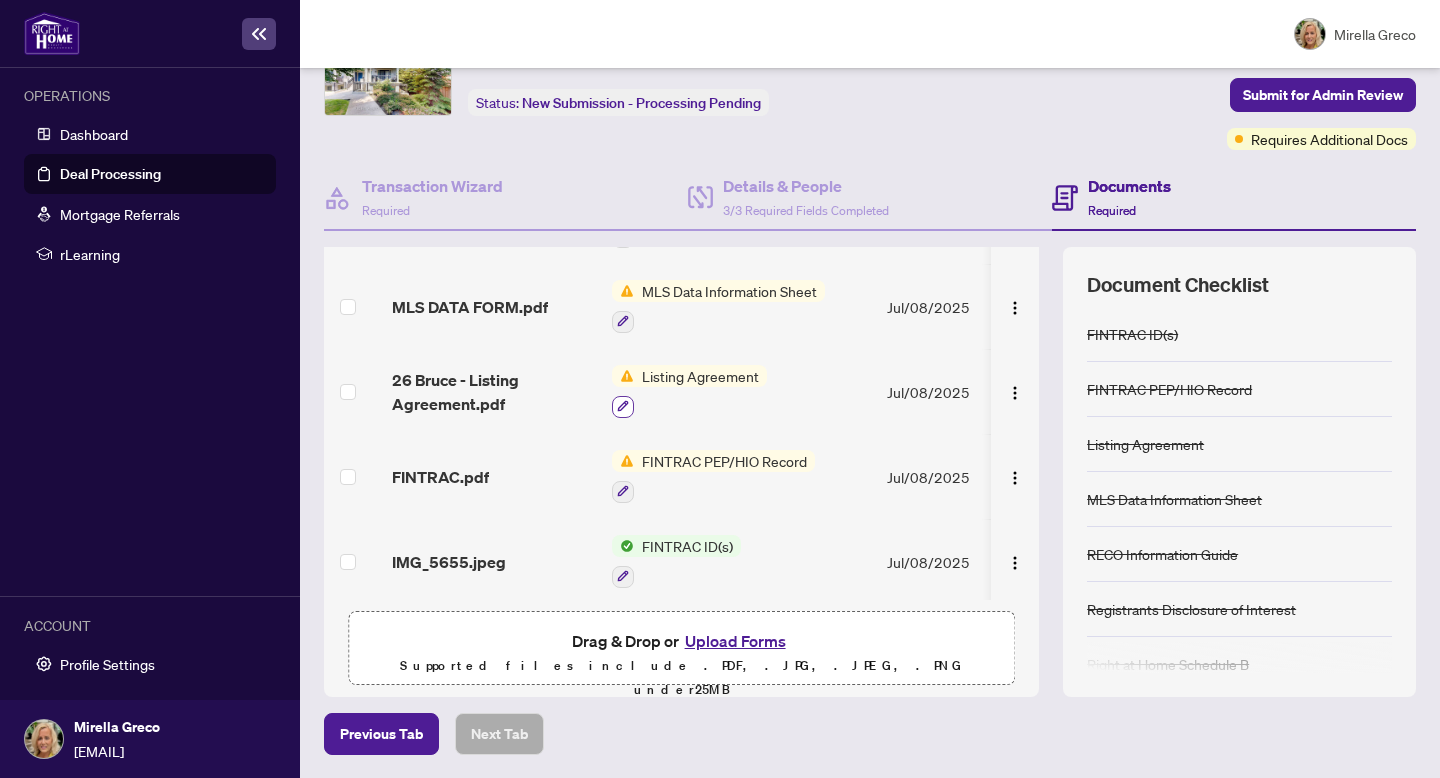 click 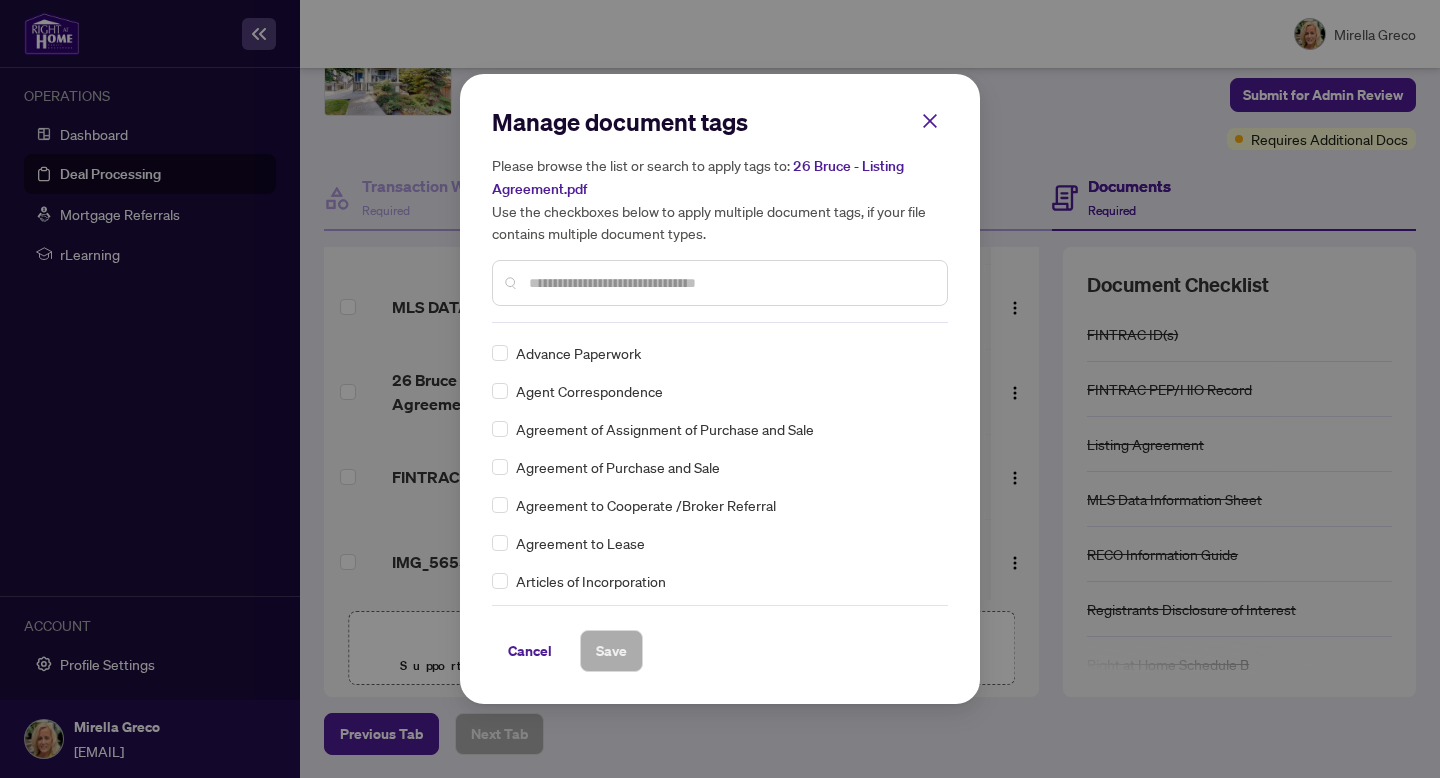 scroll, scrollTop: 153, scrollLeft: 0, axis: vertical 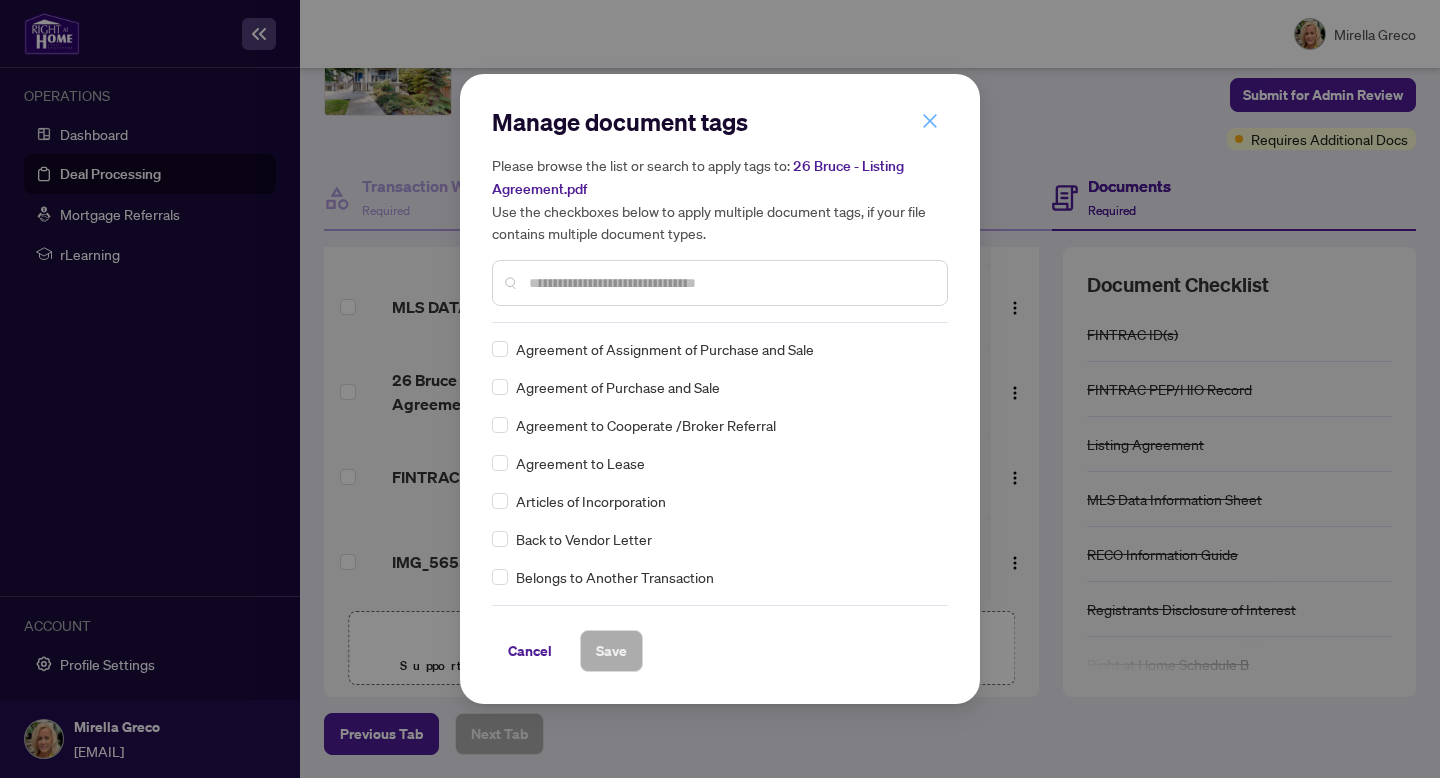 click 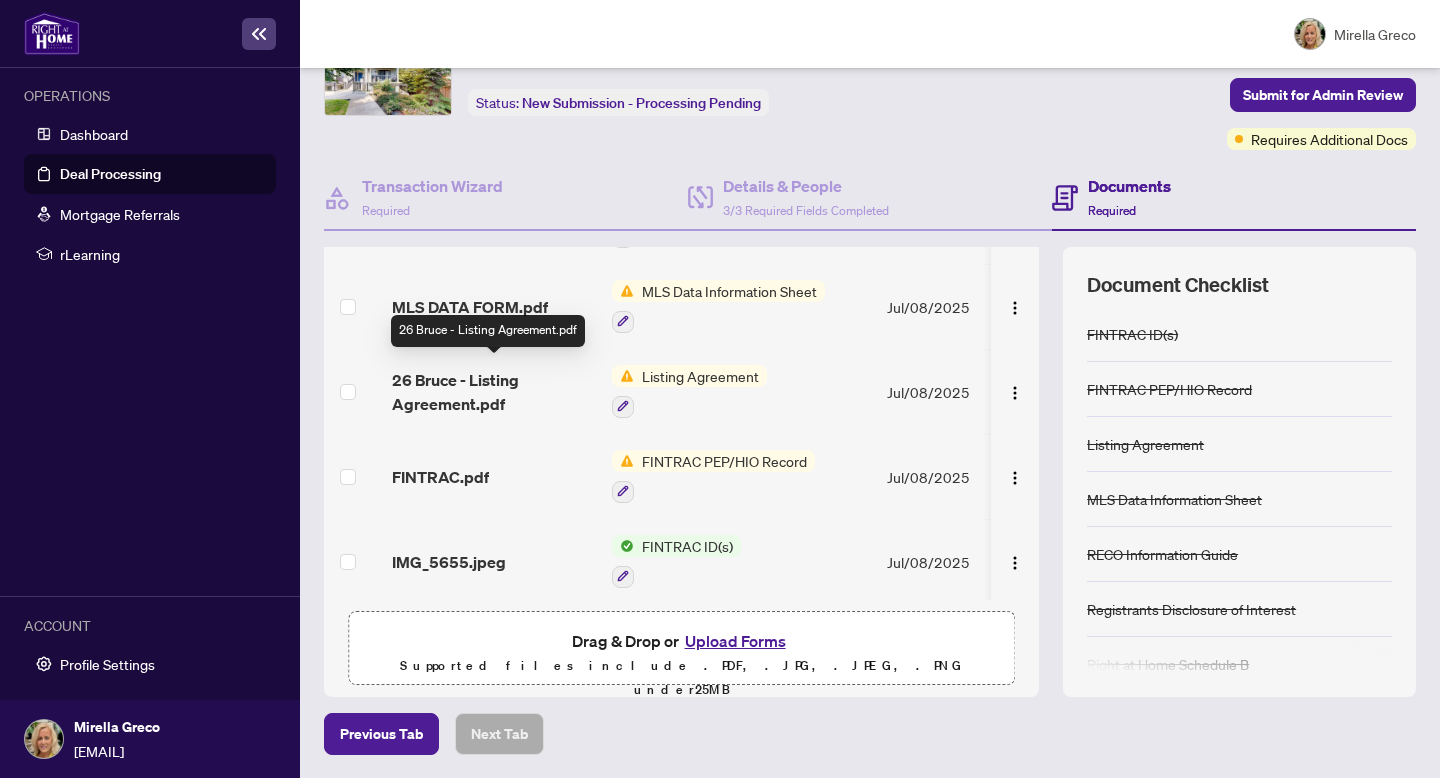 click on "26 Bruce - Listing Agreement.pdf" at bounding box center (494, 392) 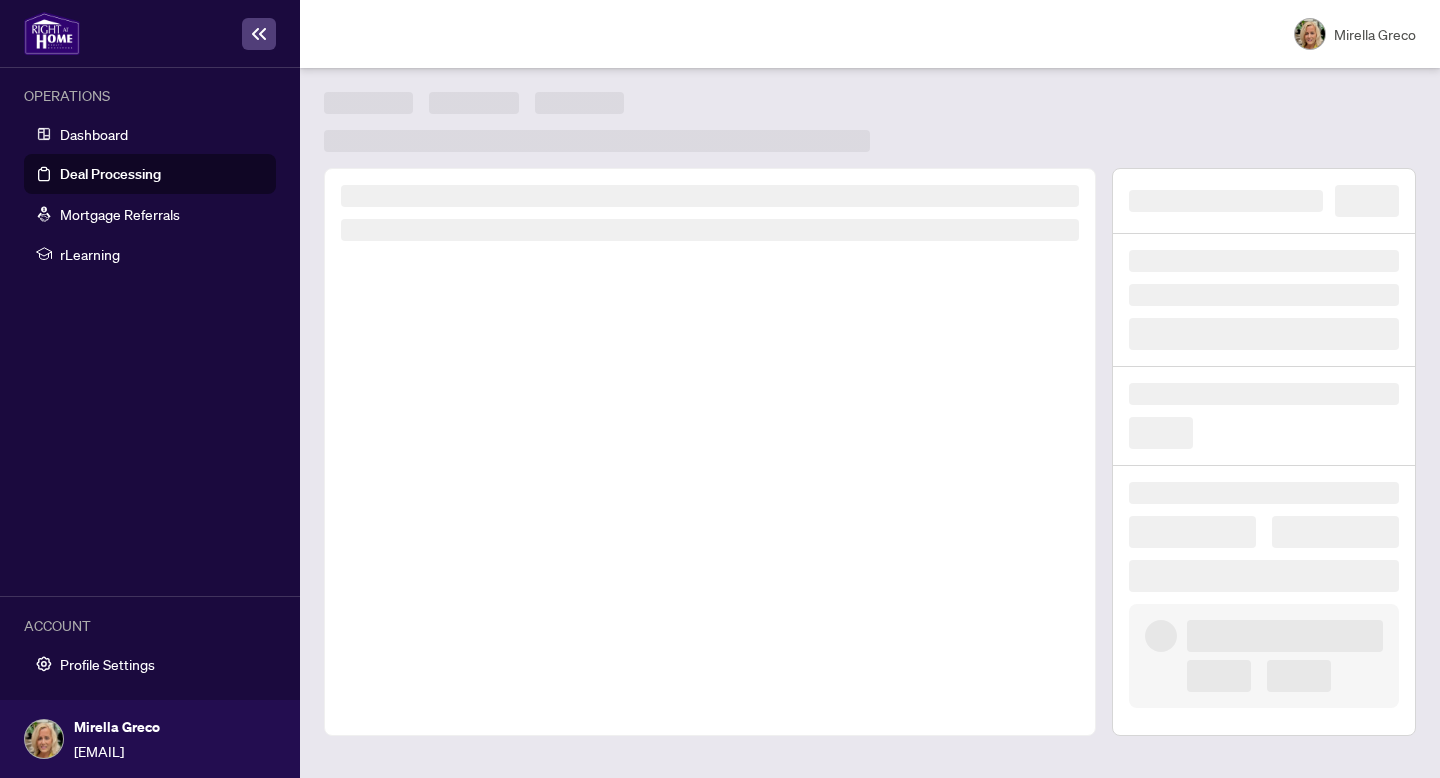 scroll, scrollTop: 0, scrollLeft: 0, axis: both 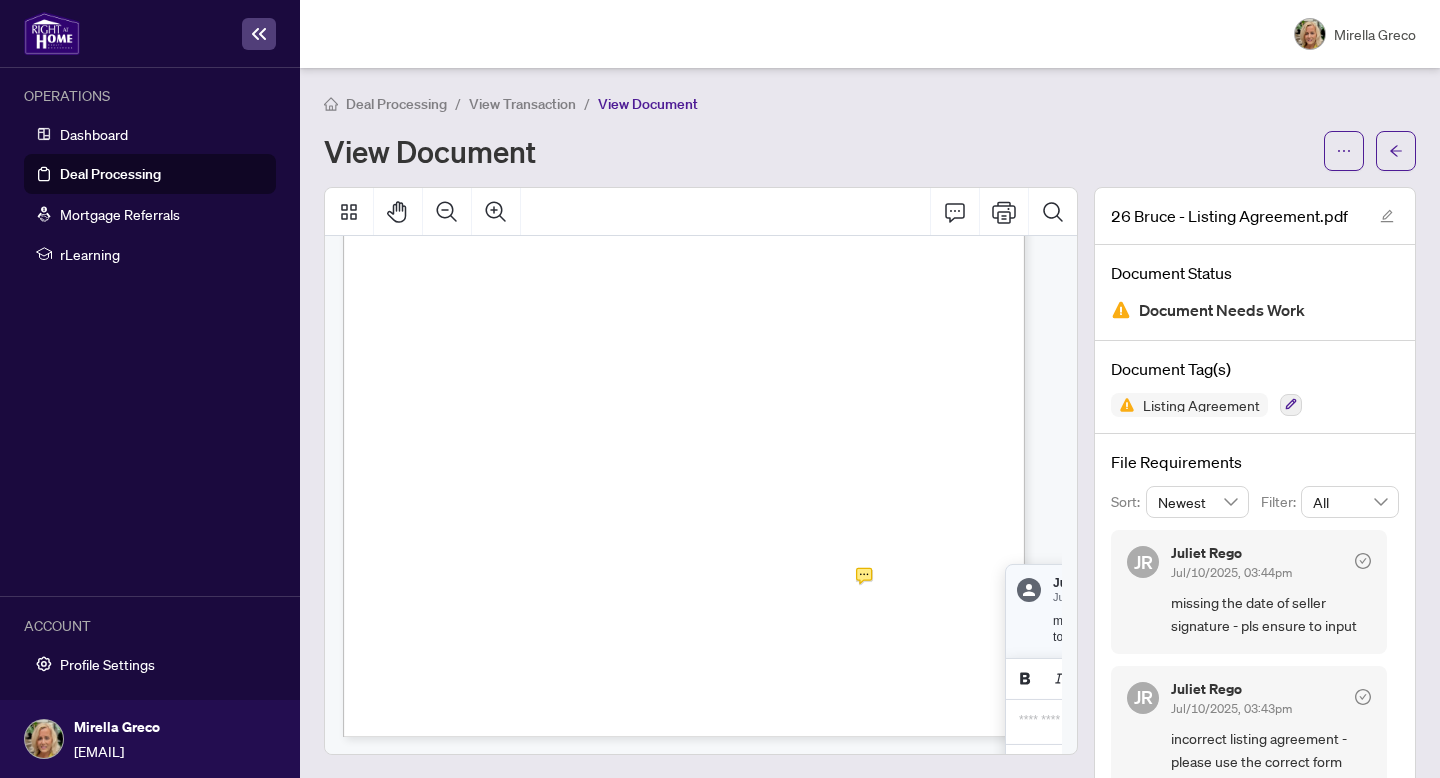 click 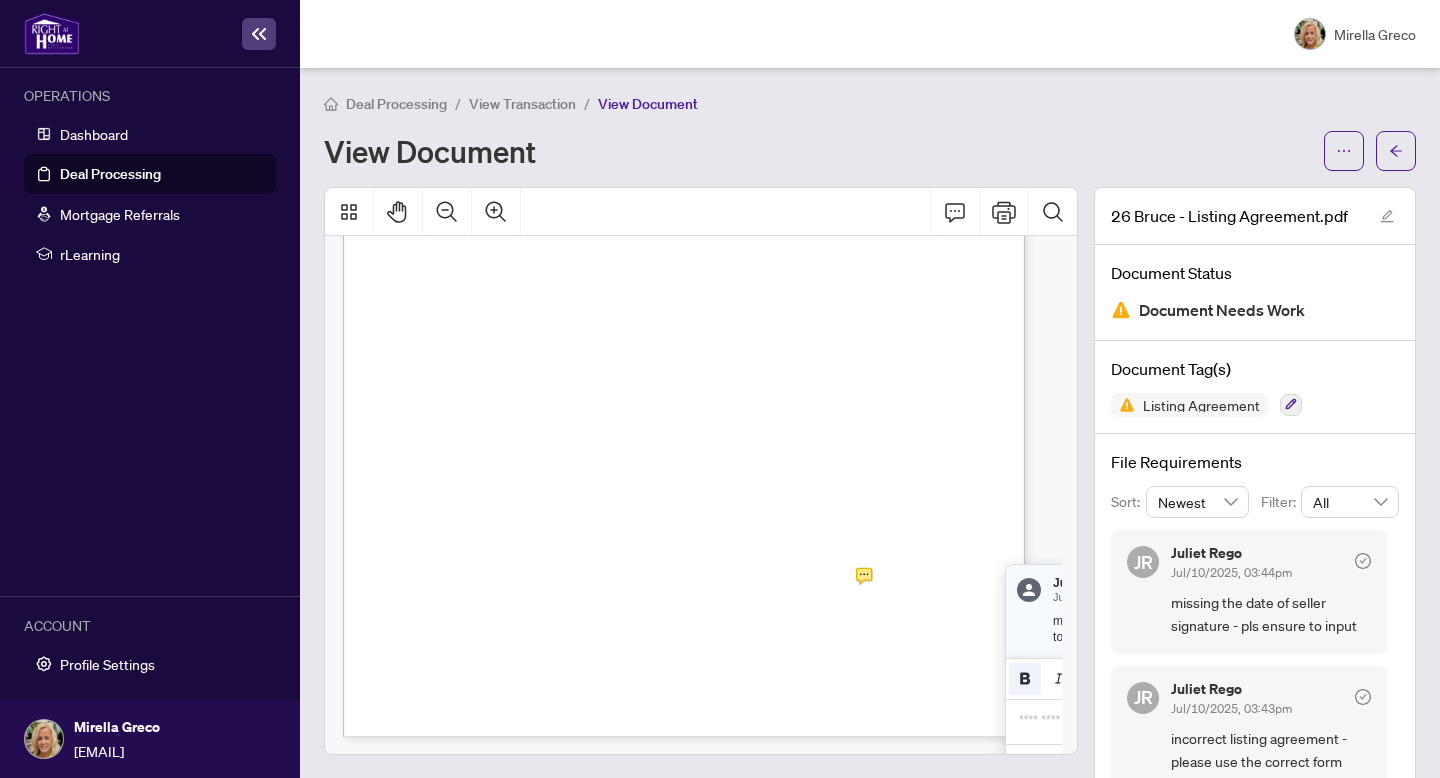 click 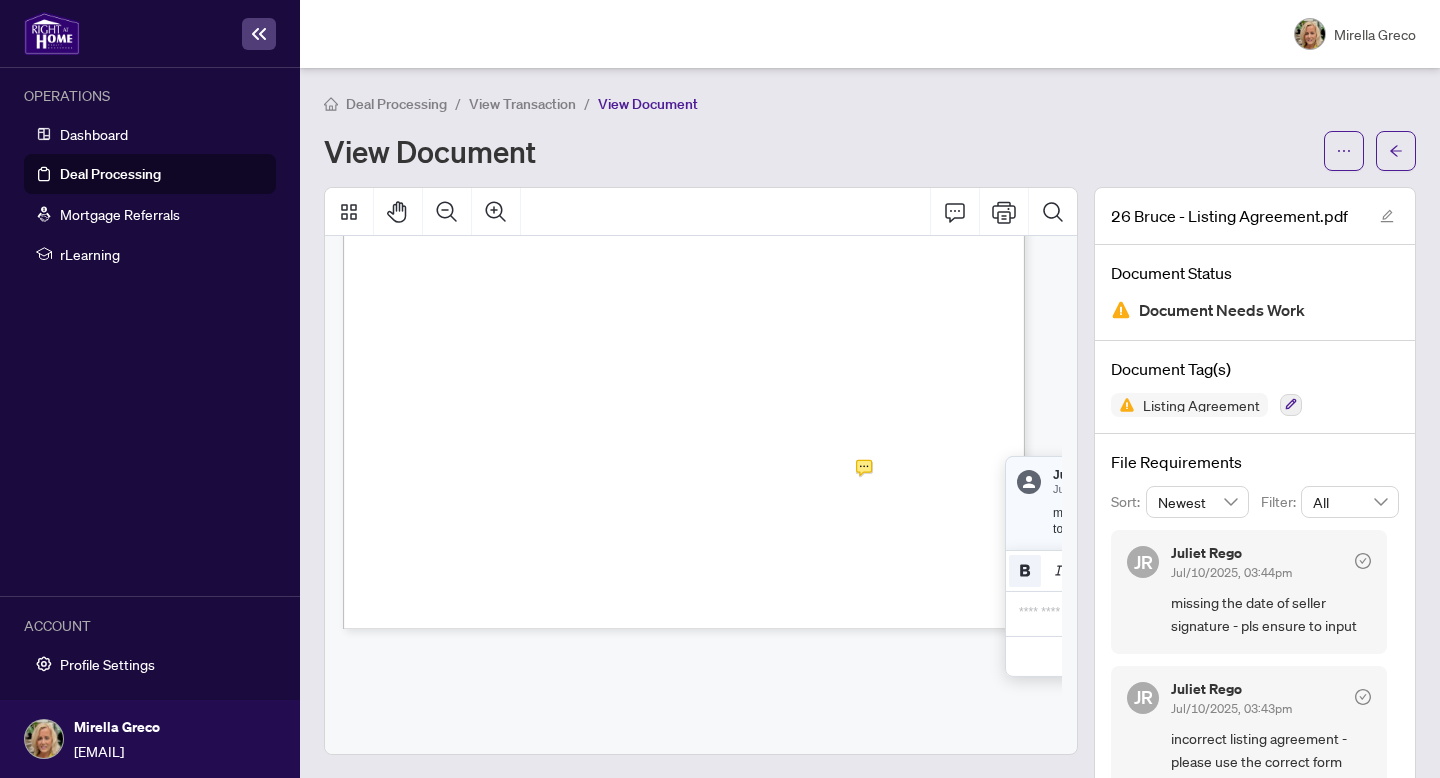 scroll, scrollTop: 2334, scrollLeft: 2, axis: both 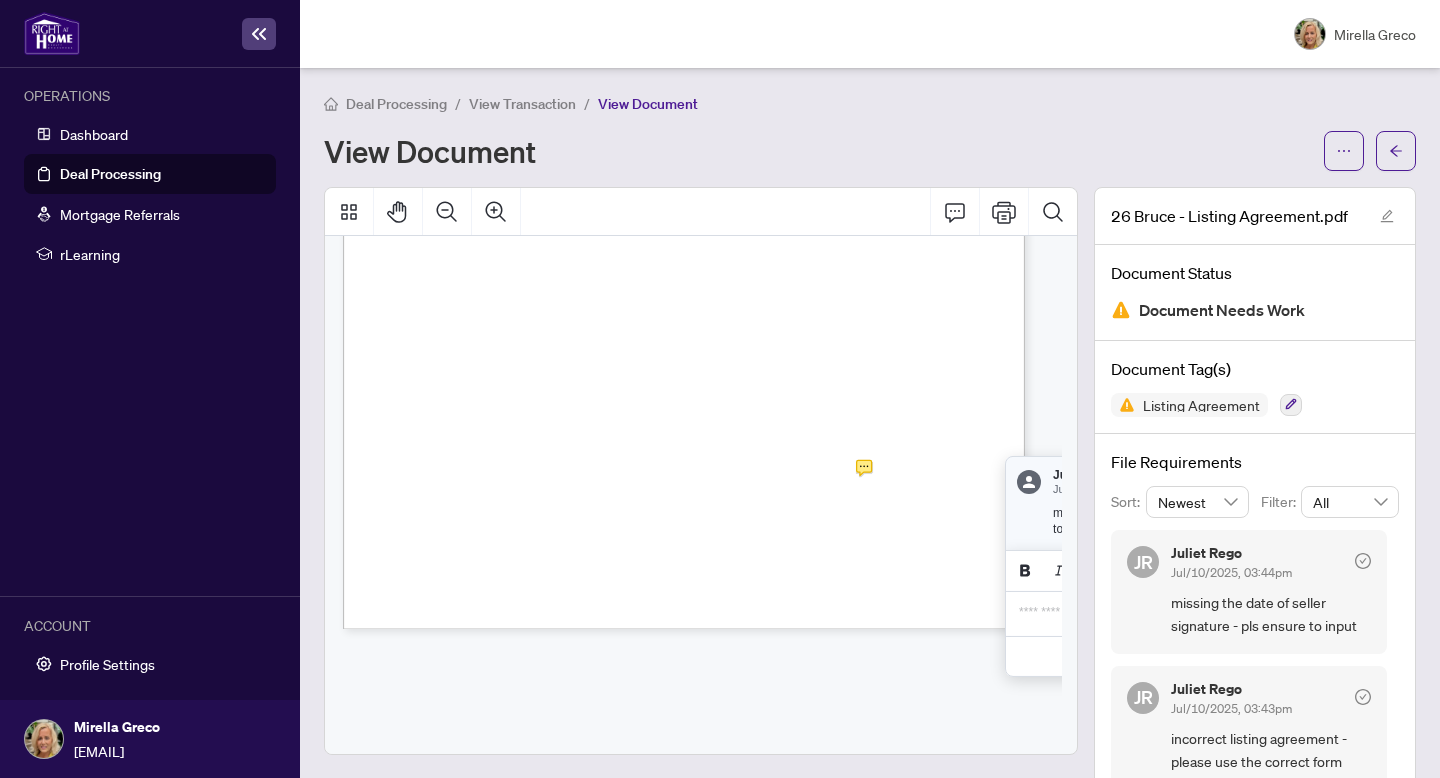 click on "**********" at bounding box center [1165, 612] 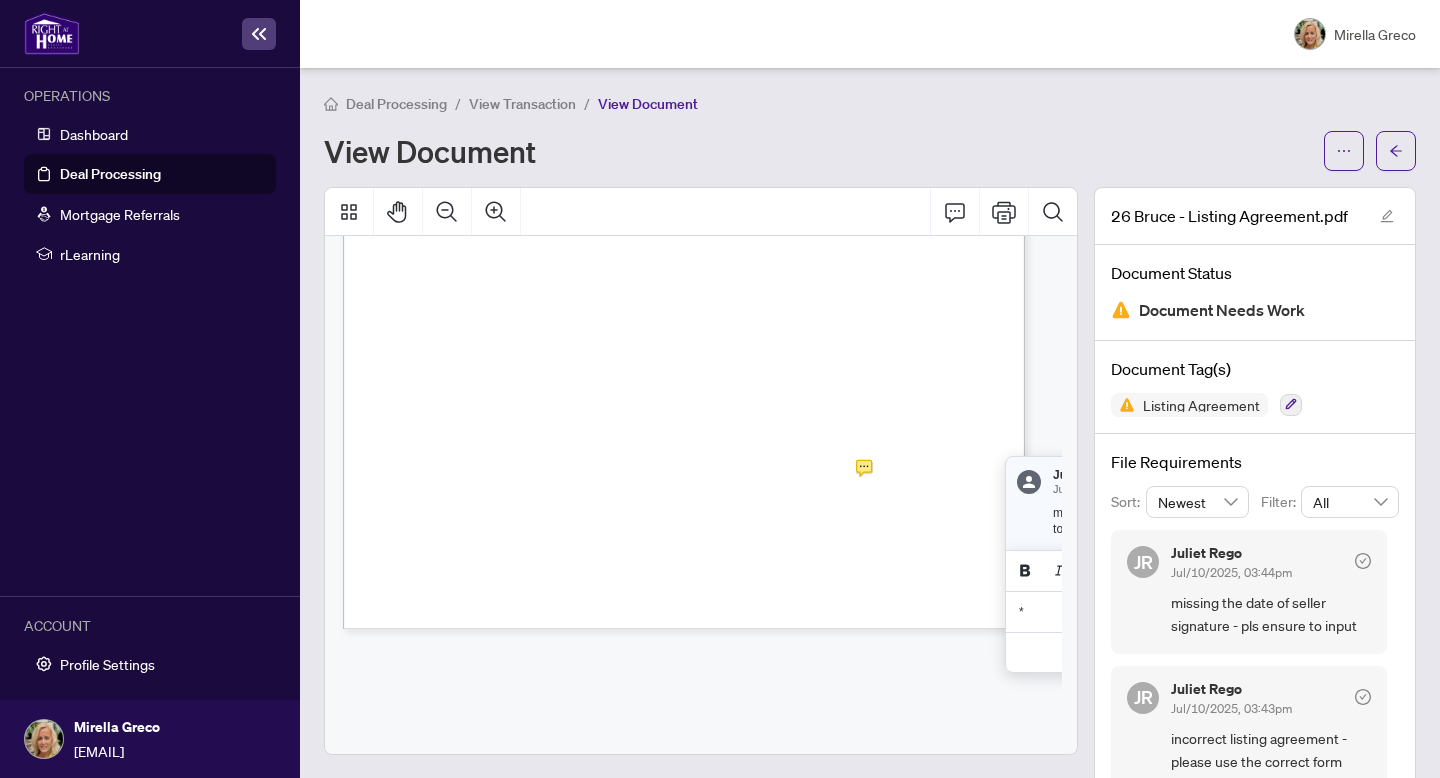 type 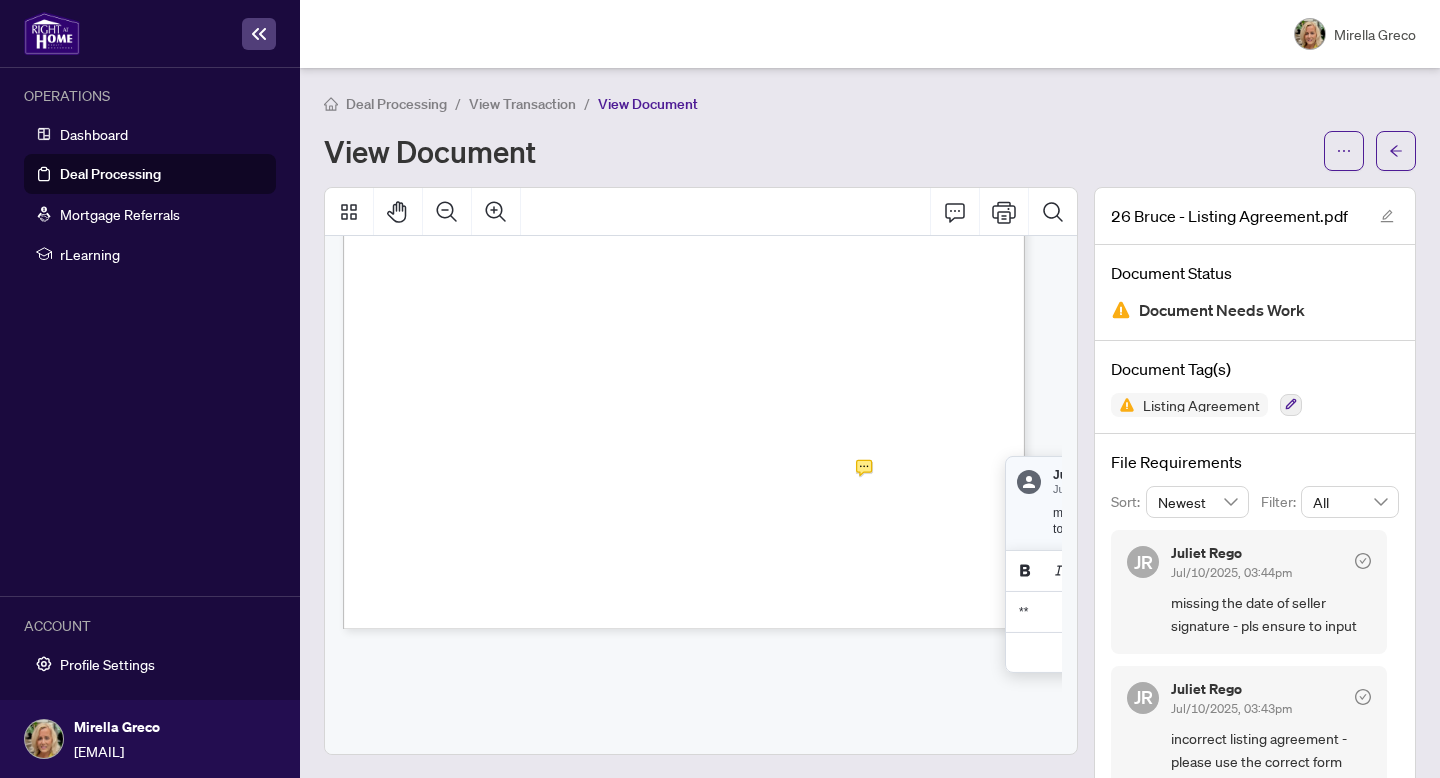 click 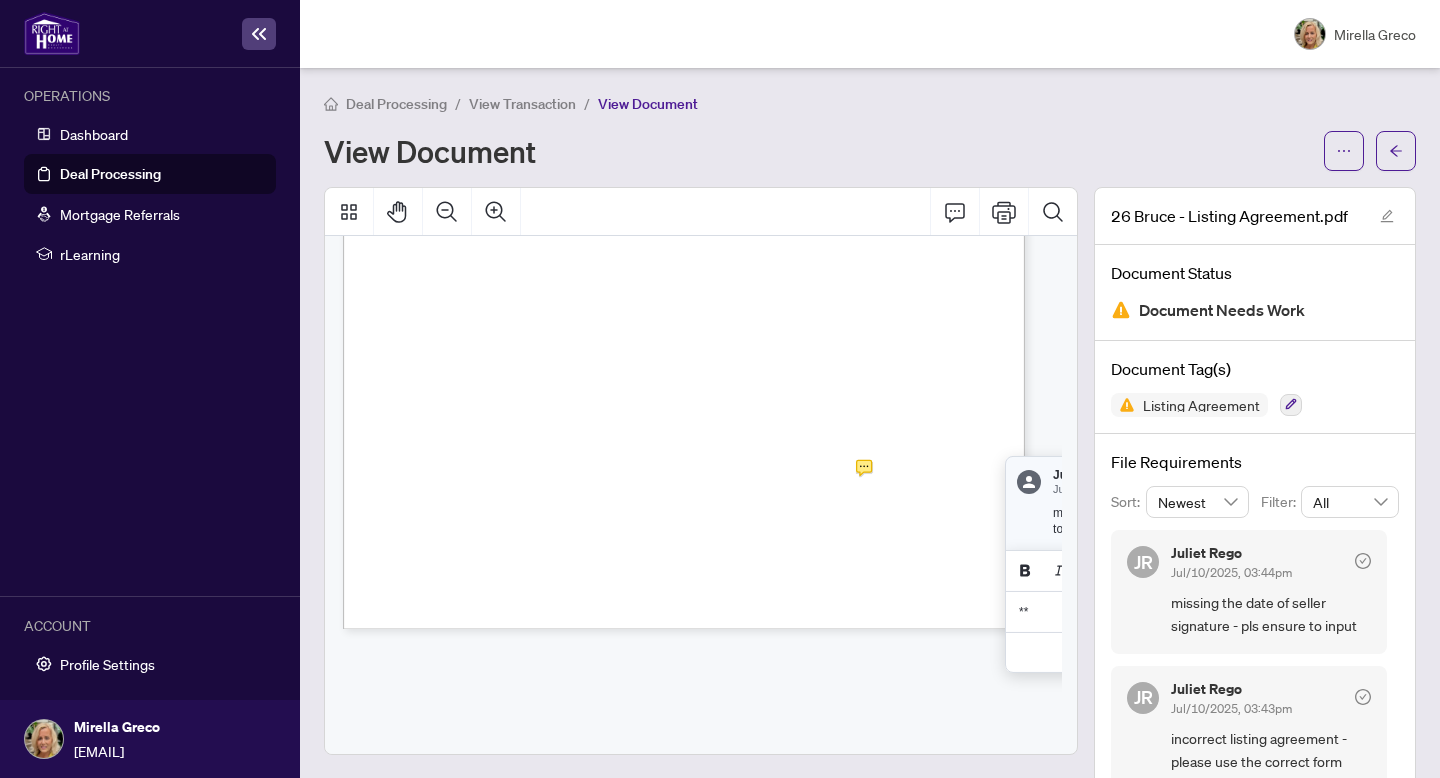 click 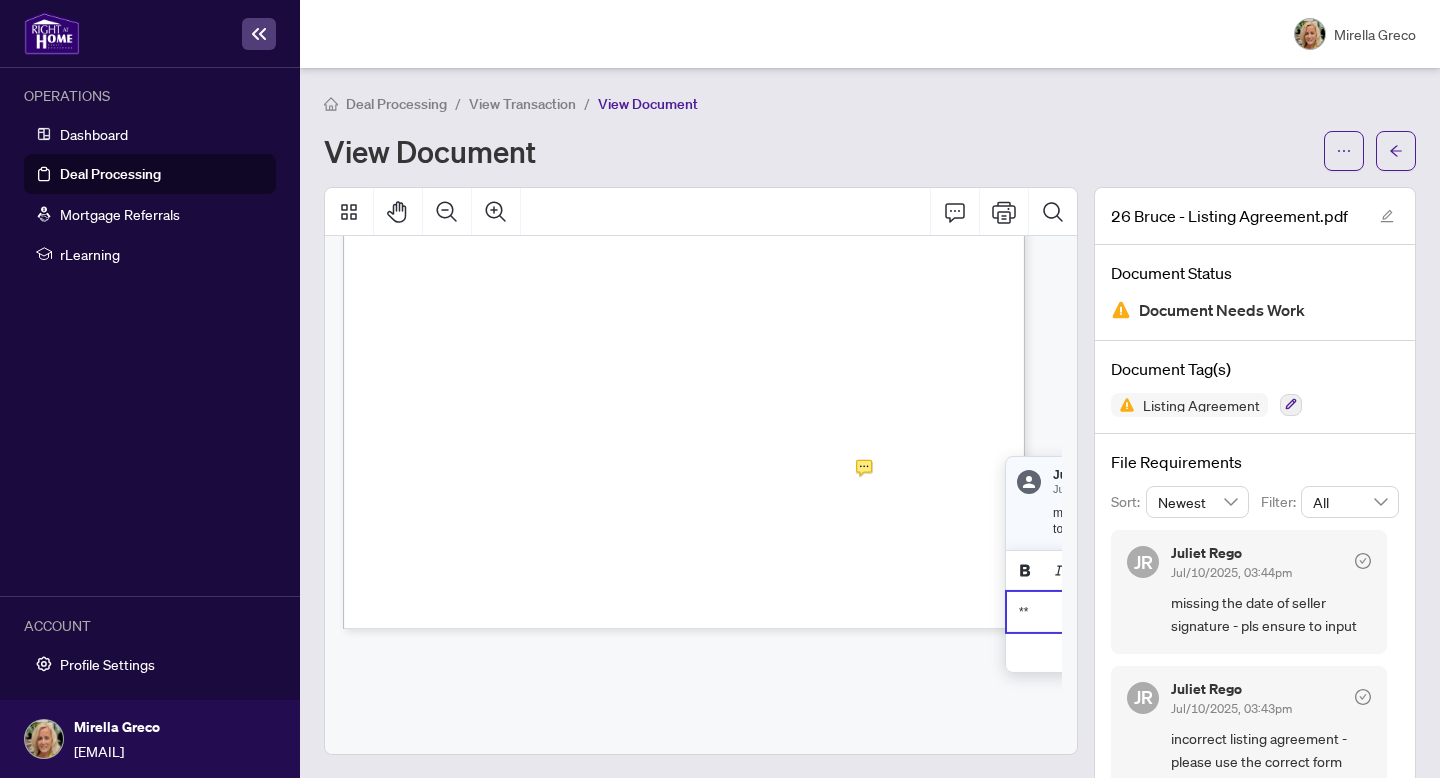 click on "**" at bounding box center (1023, 612) 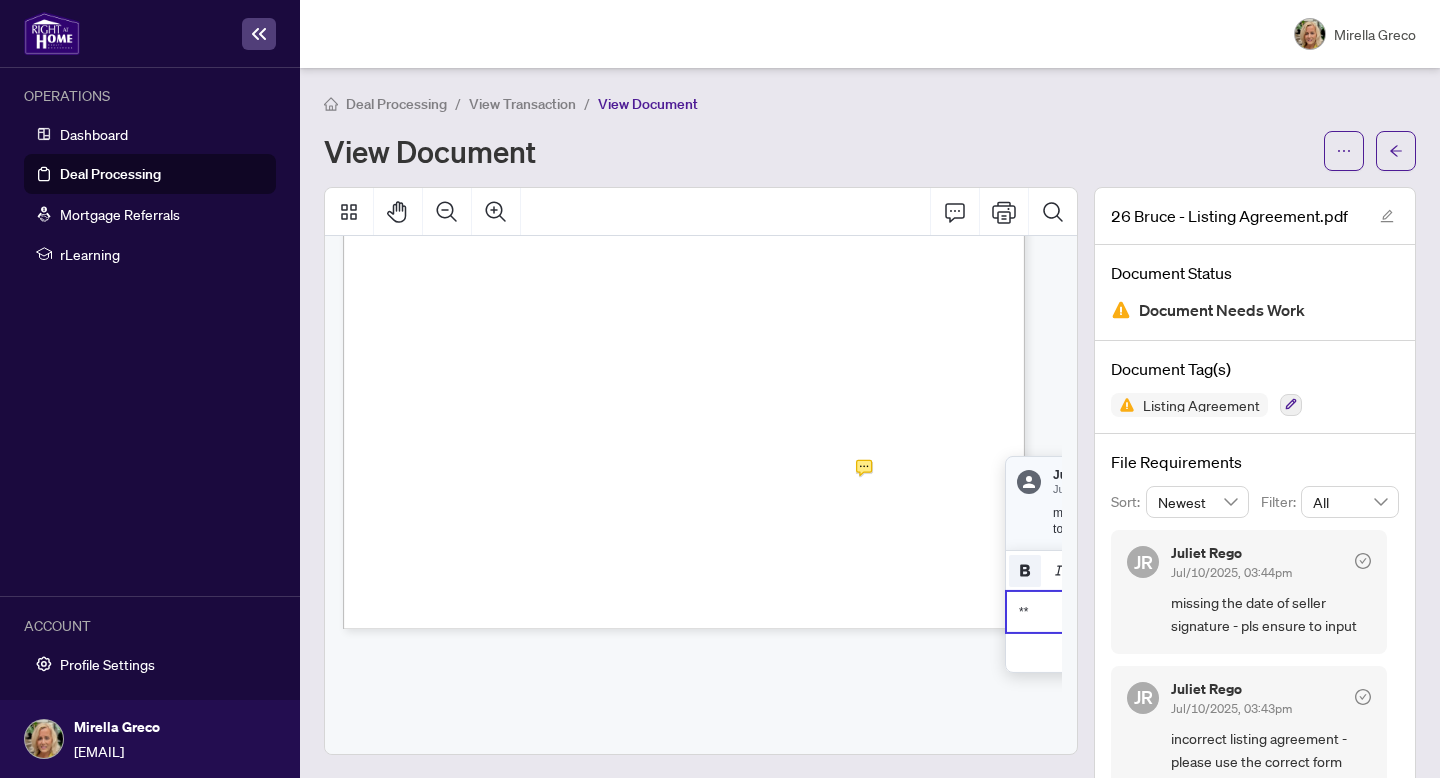 click 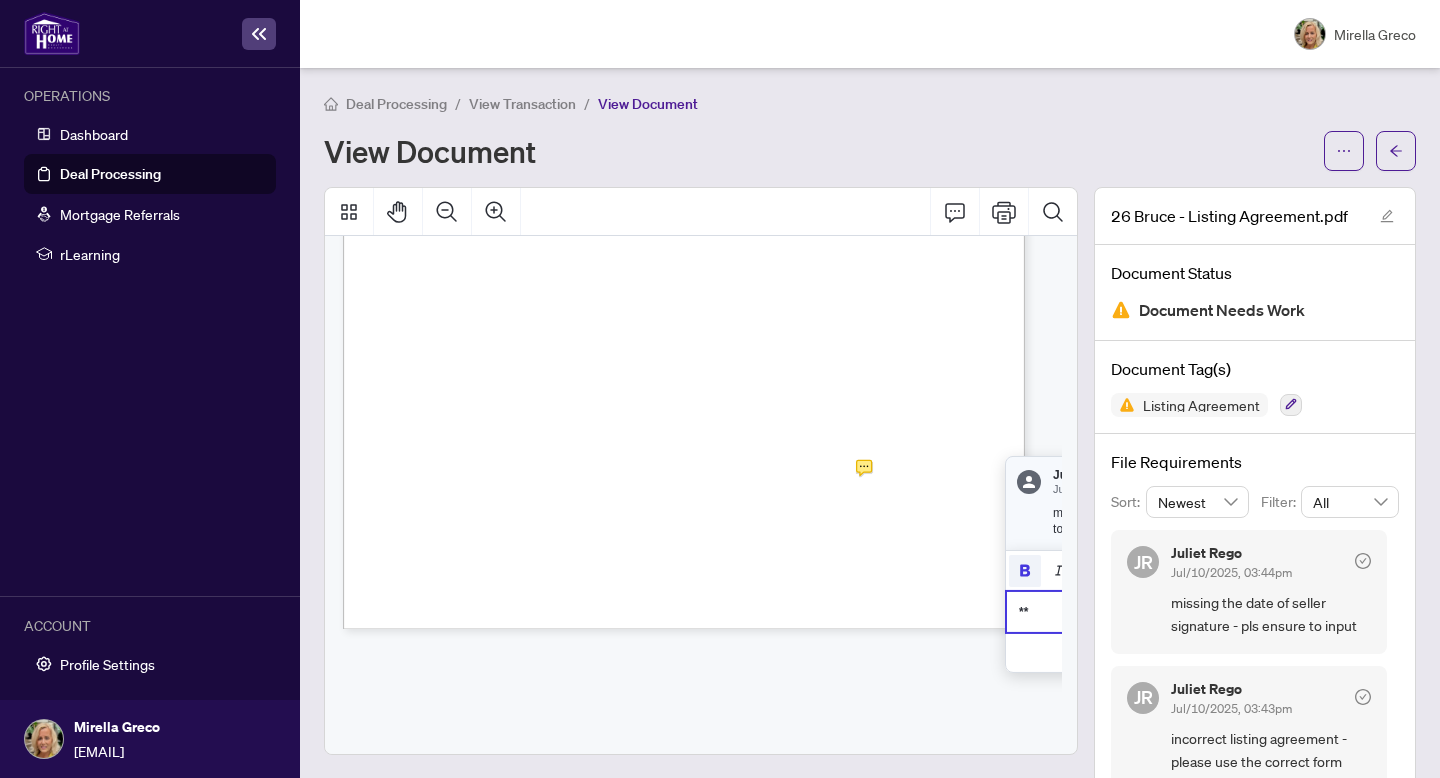 click 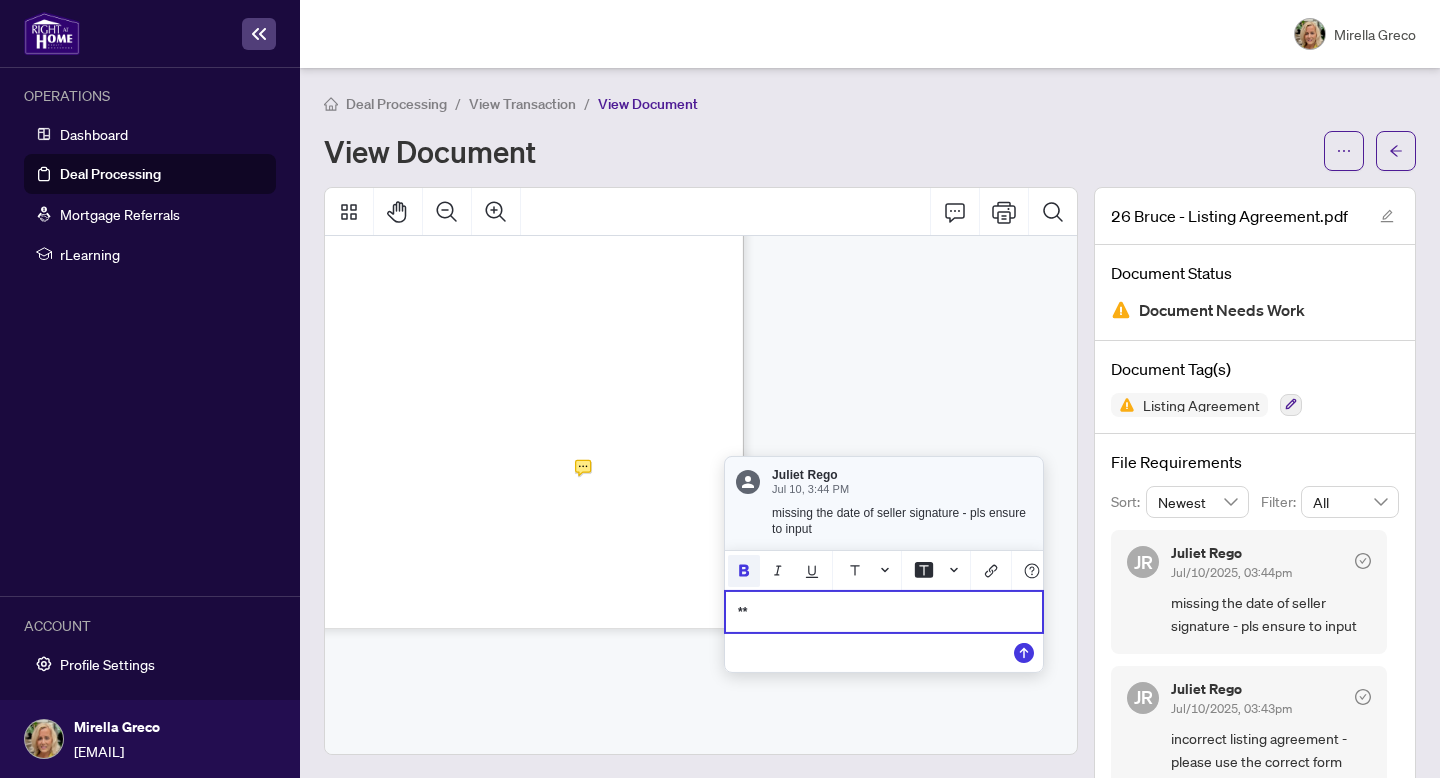 scroll, scrollTop: 2334, scrollLeft: 320, axis: both 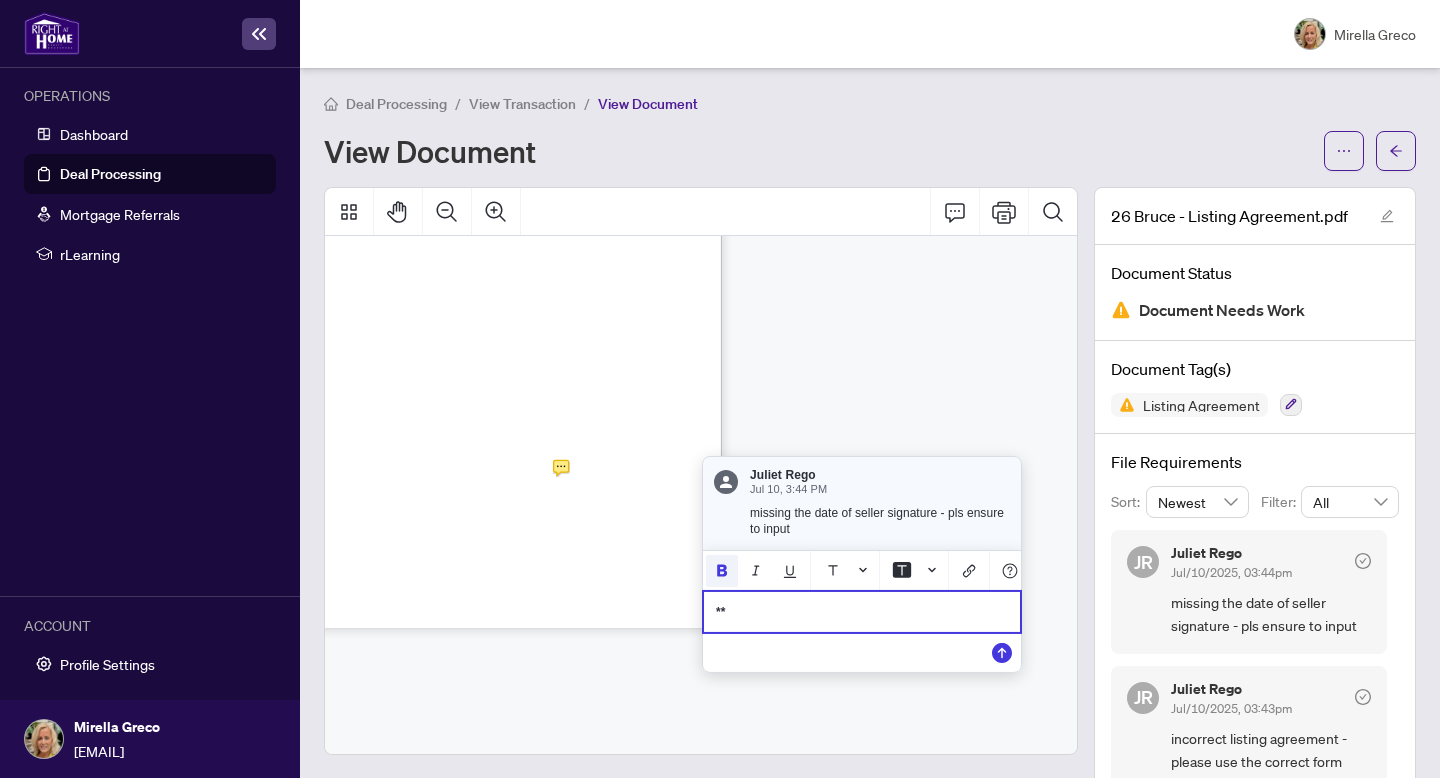 drag, startPoint x: 740, startPoint y: 626, endPoint x: 693, endPoint y: 612, distance: 49.0408 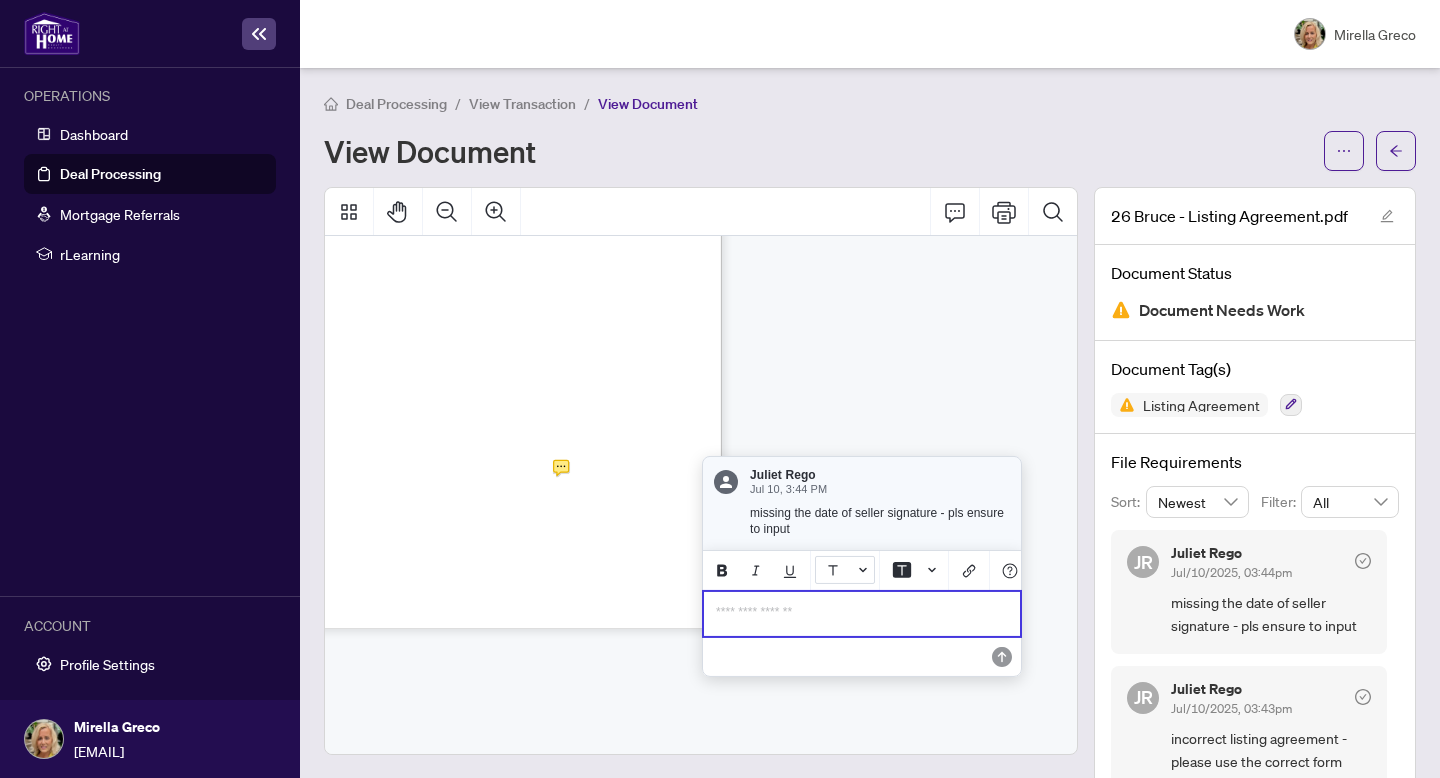 click at bounding box center (845, 570) 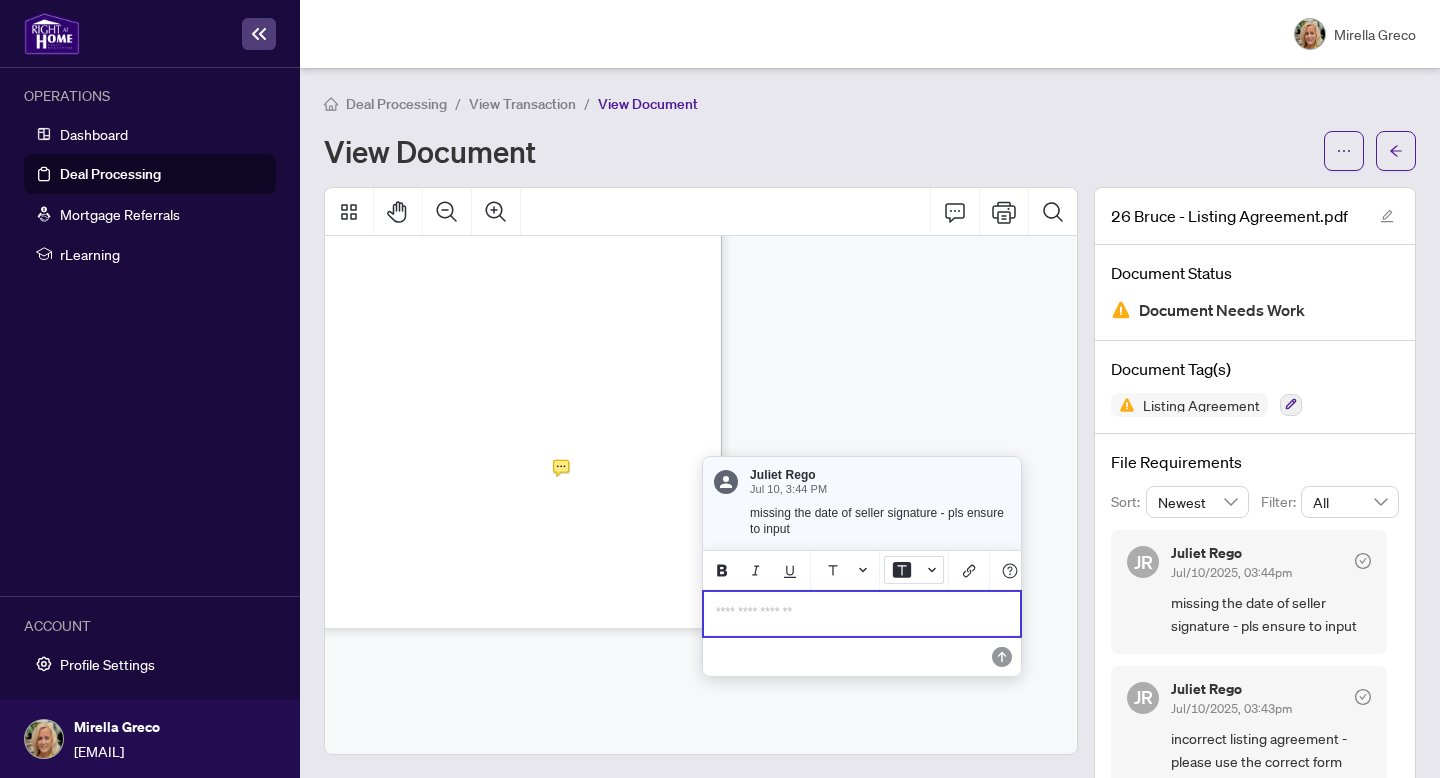 click 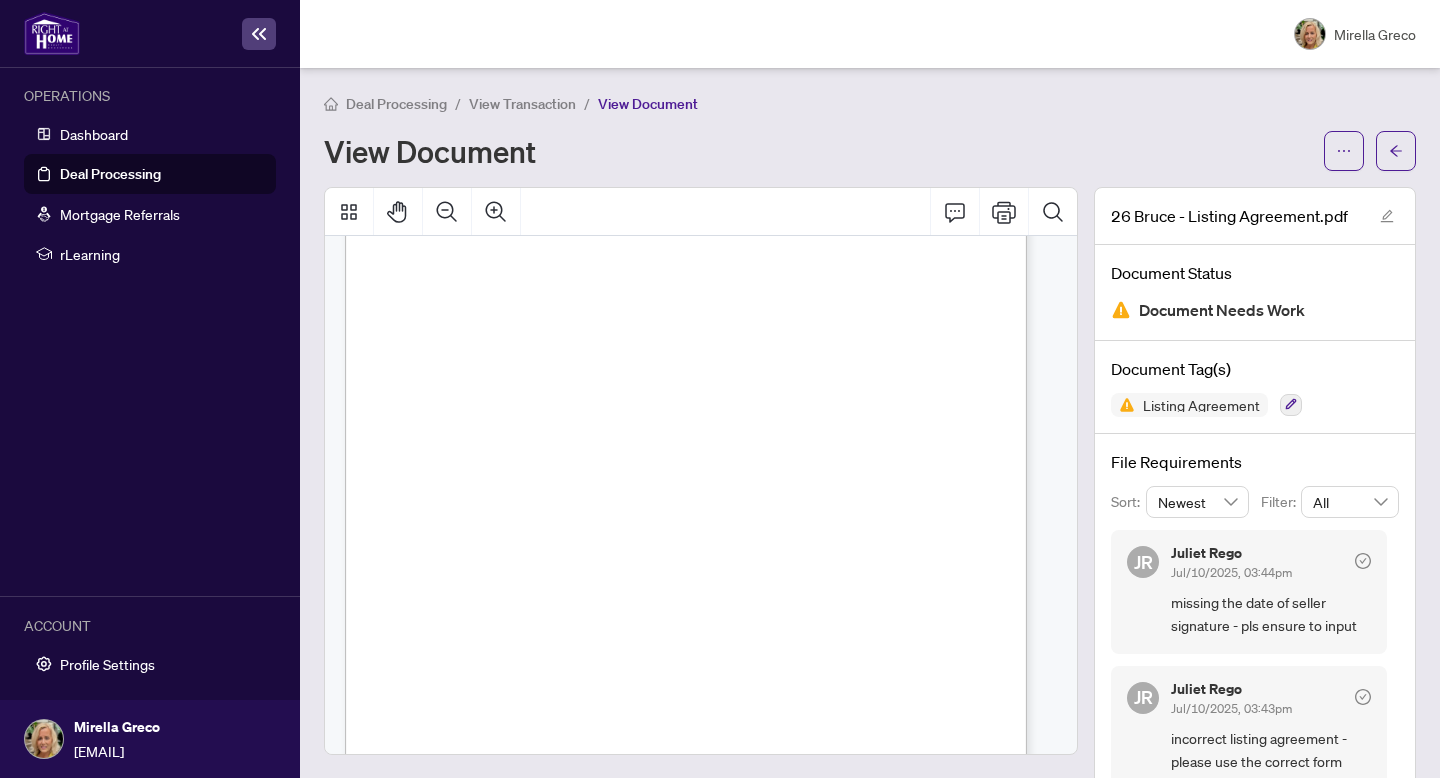 scroll, scrollTop: 1919, scrollLeft: 0, axis: vertical 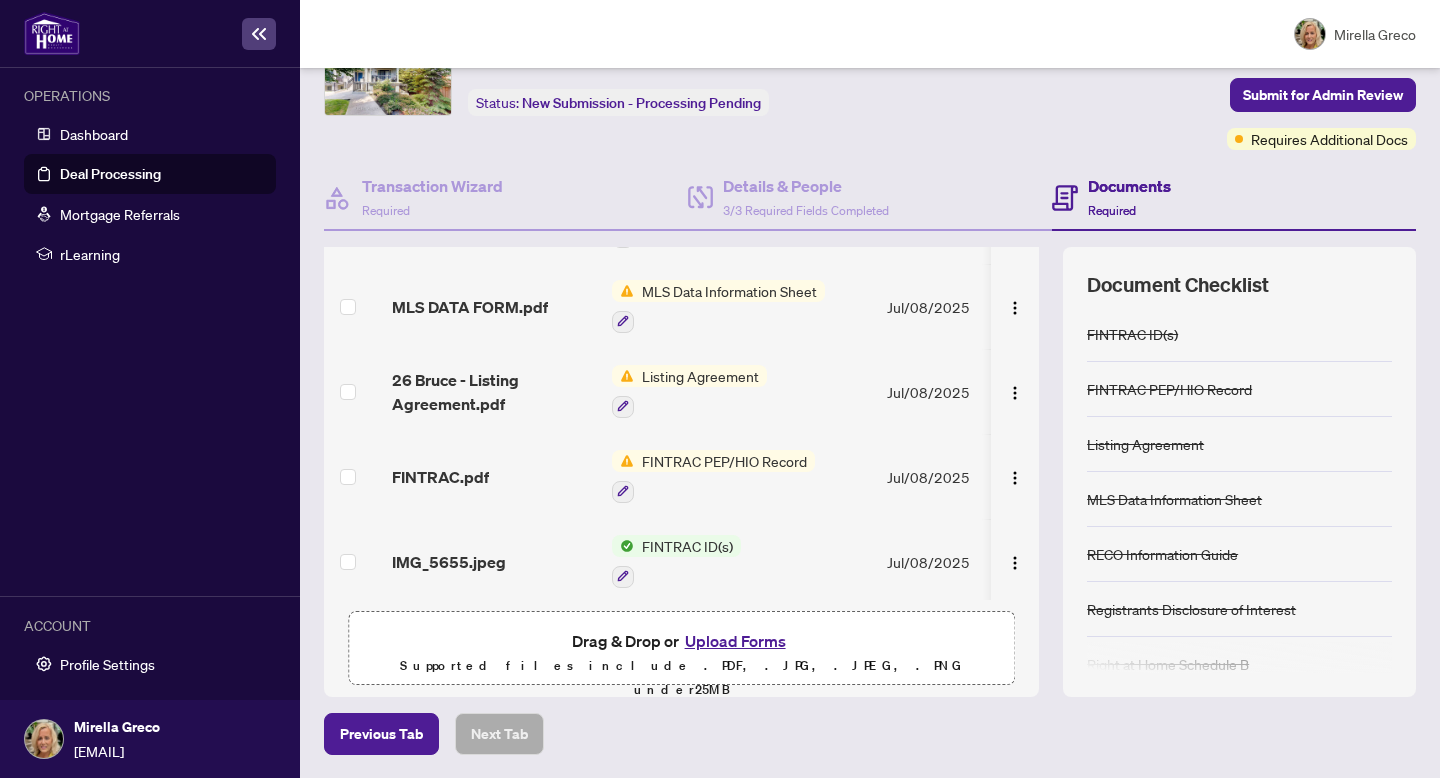 click on "FINTRAC PEP/HIO Record" at bounding box center (724, 461) 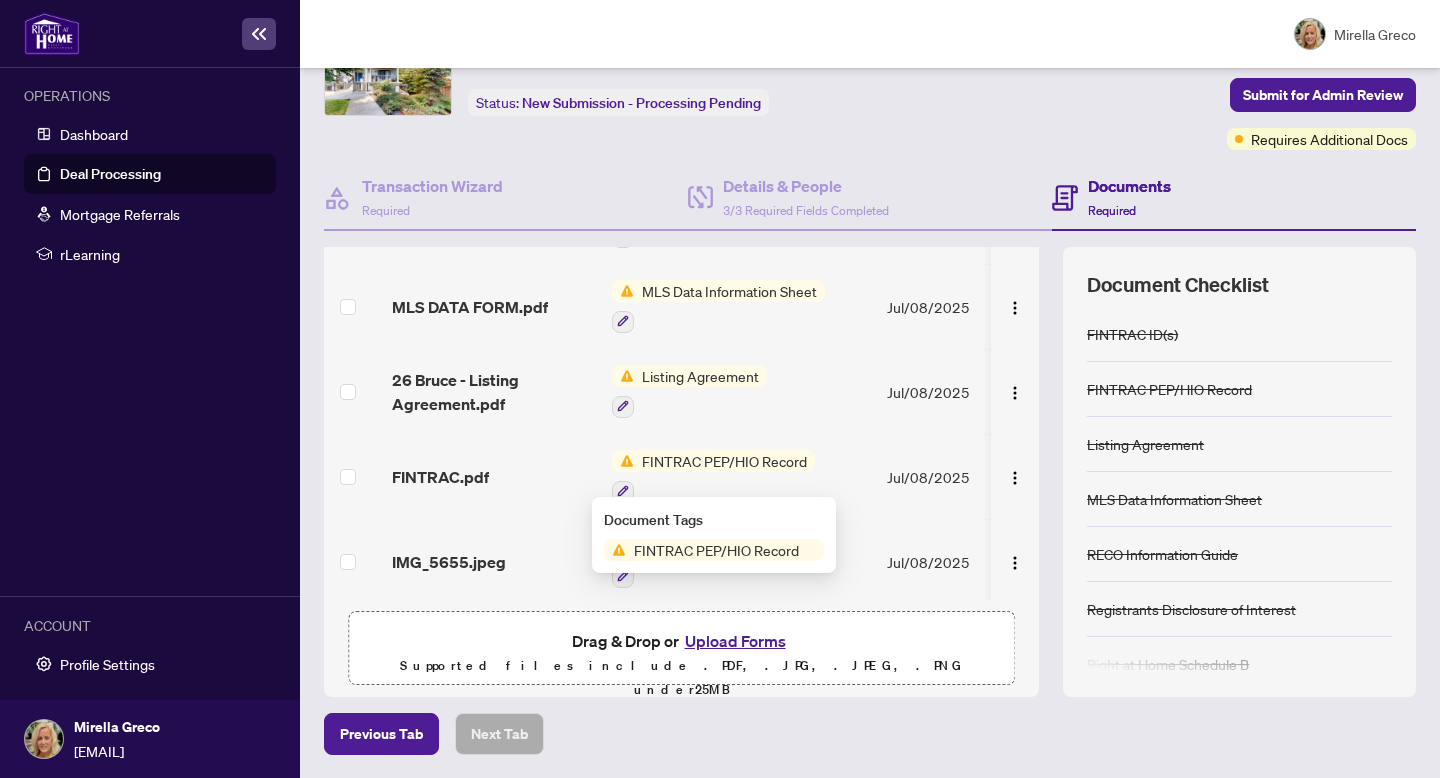 click on "FINTRAC PEP/HIO Record" at bounding box center (716, 550) 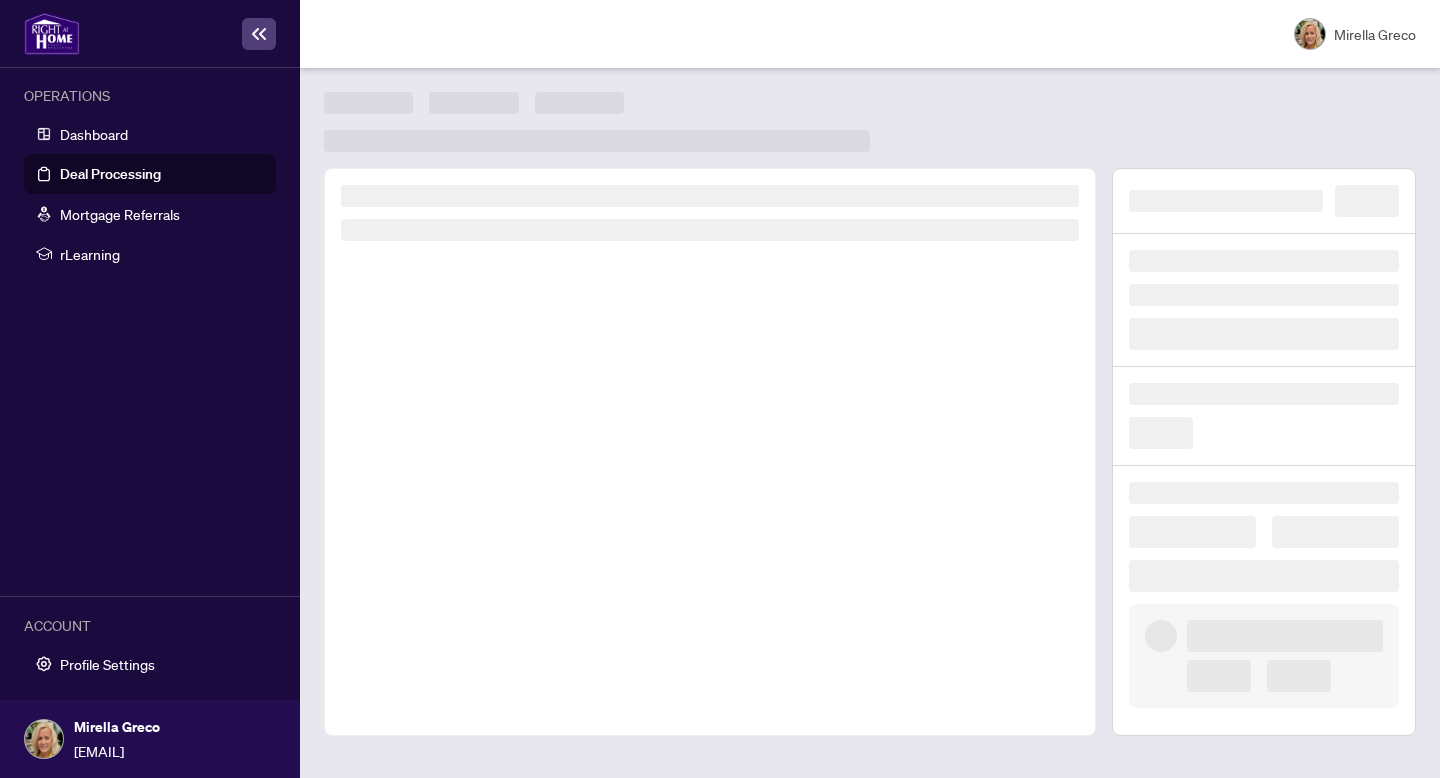 scroll, scrollTop: 0, scrollLeft: 0, axis: both 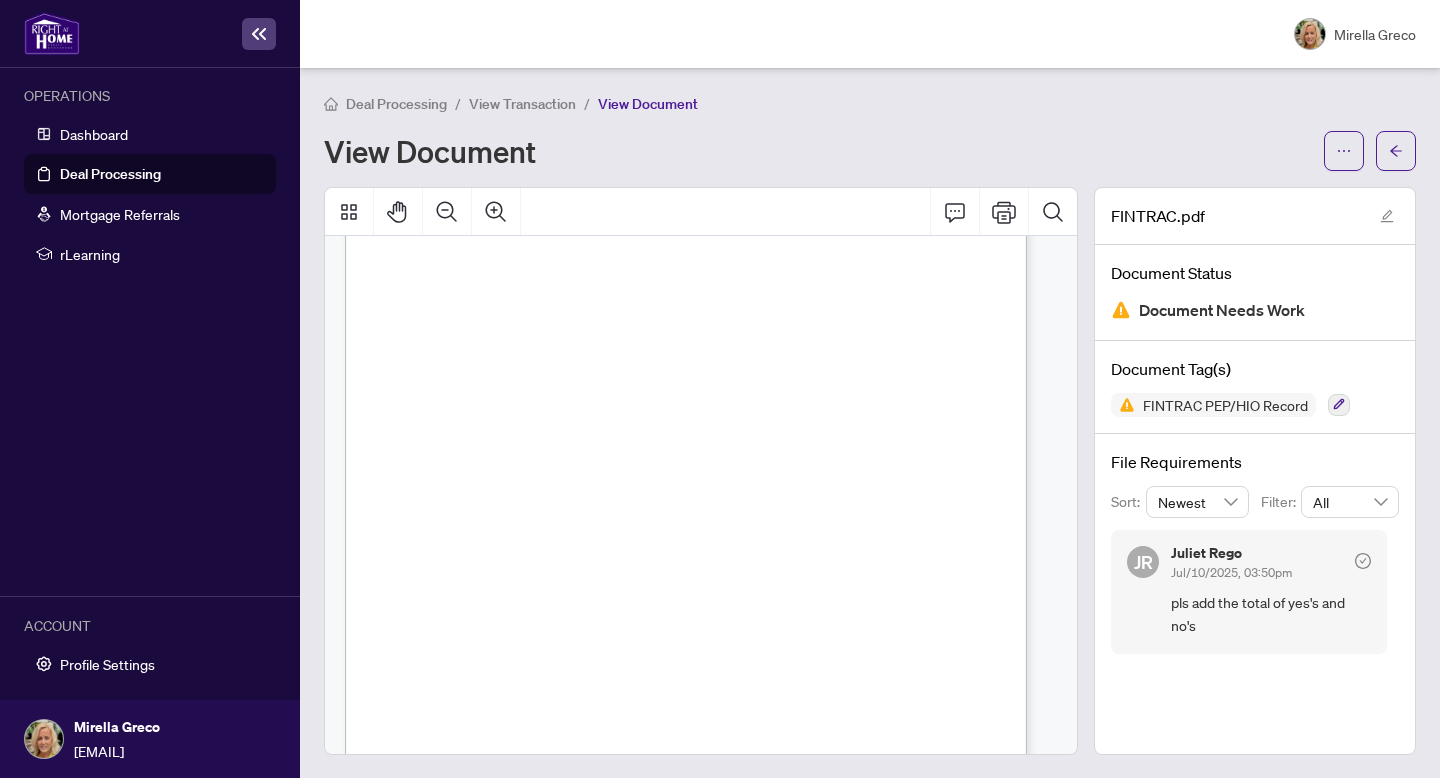 click on "Digisign Verified -a5cb8210-bc6f-4fcl -9112-a6cd3fl d9da6
®REA £=::;:L=r:limb lnd.widual ldenl.ricarion  Inl:ormalion Record  Form 6ao
fo. use in tl`e Pro`/irco ol Ontho
NOTE: An Individual ldentmcation Information Plecord is required by the Proceeds a/ a//'me /Mangy LaundeH'ngJ and re„o//.sf F/.nanc/.ng Aof. This Becord must be
completed by the PIEALTOPl® member wheneverthey act in respect to the purchase or sale of real estate.
It is recommended that trie lndividual Identification Information Pecord be completed:
(i)  torabuyerwhen the offeri`s submitted and/or adeposit made, and
(ii)  for a seller when the seller accepts the offer.
Tran8actlon Property Addre88:. [NUMBER] [STREET], [POSTAL CODE], [CITY],
Sol o8 F`ep rosontatlve/Broker Name  [FIRST] [LAST]
Date lnformatlon V®rllled/Cred[t FIIo Con8ultod: . .JLlly
A. Verification of Individual
ON L4I. OH4
(e,g, unrepresented buyer or seller) .
1. FLill legal name of lnd[vldual: . [FIRST],
2. Add  [NUMBER] [STREET]
3. Date of Blrth  AUGUST 11  [STATE]" at bounding box center [725, 566] 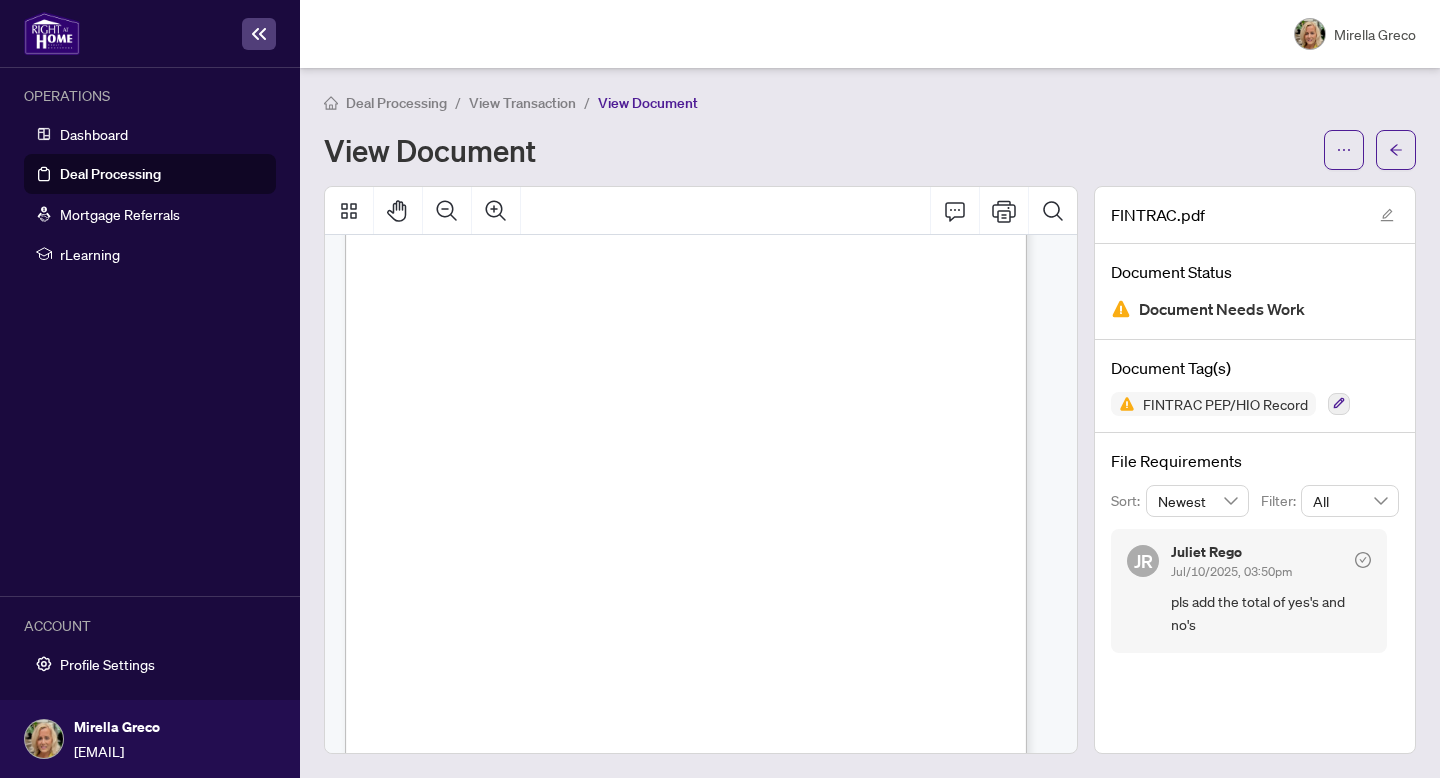 scroll, scrollTop: 0, scrollLeft: 0, axis: both 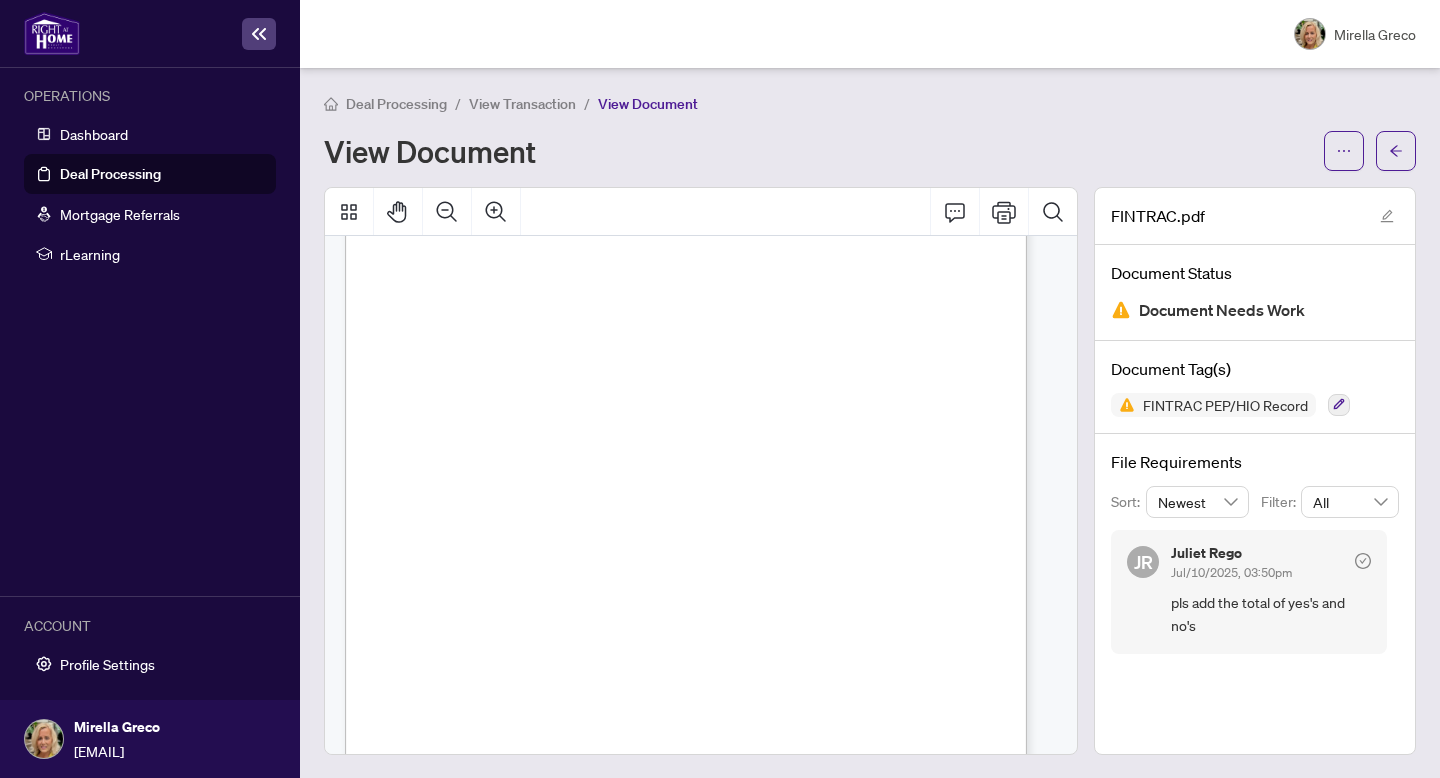 click 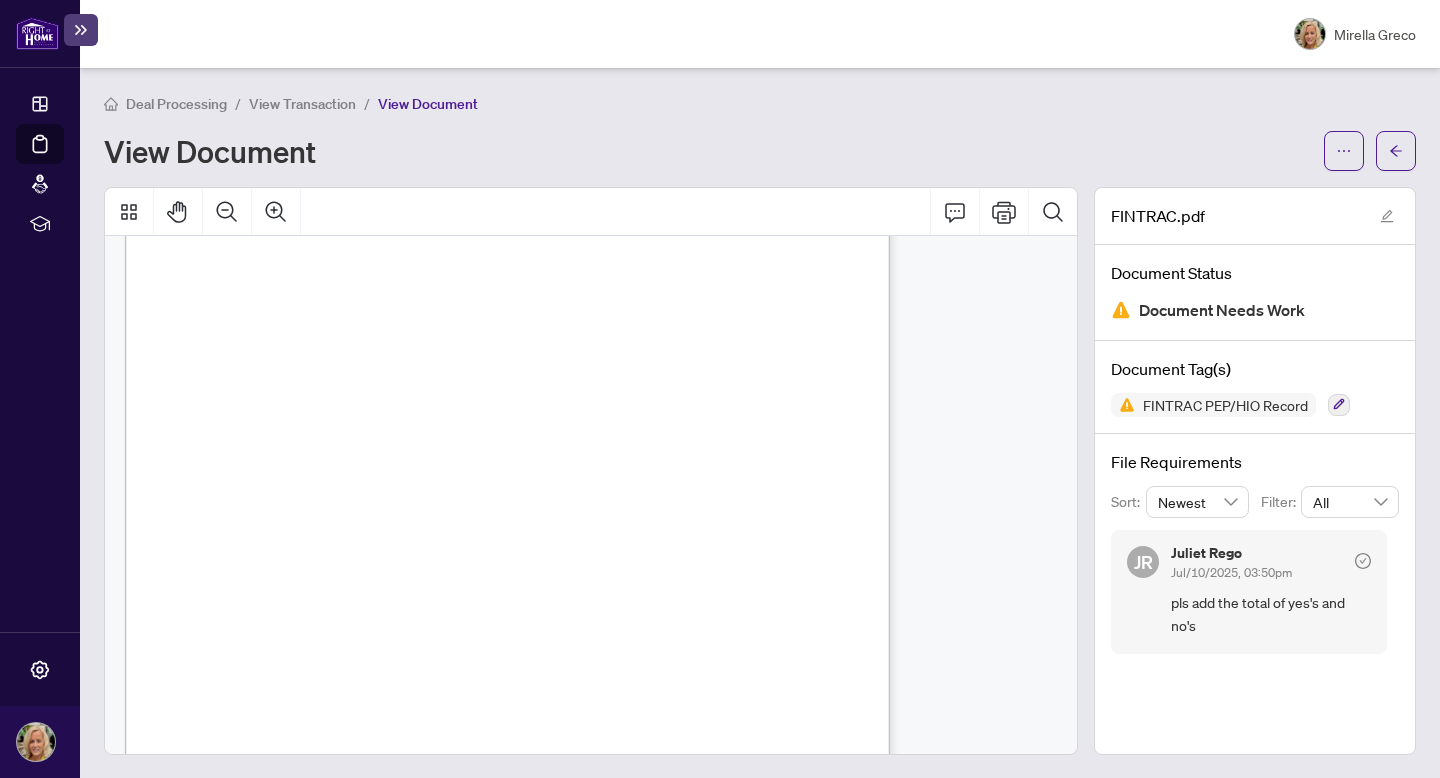 scroll, scrollTop: 409, scrollLeft: 0, axis: vertical 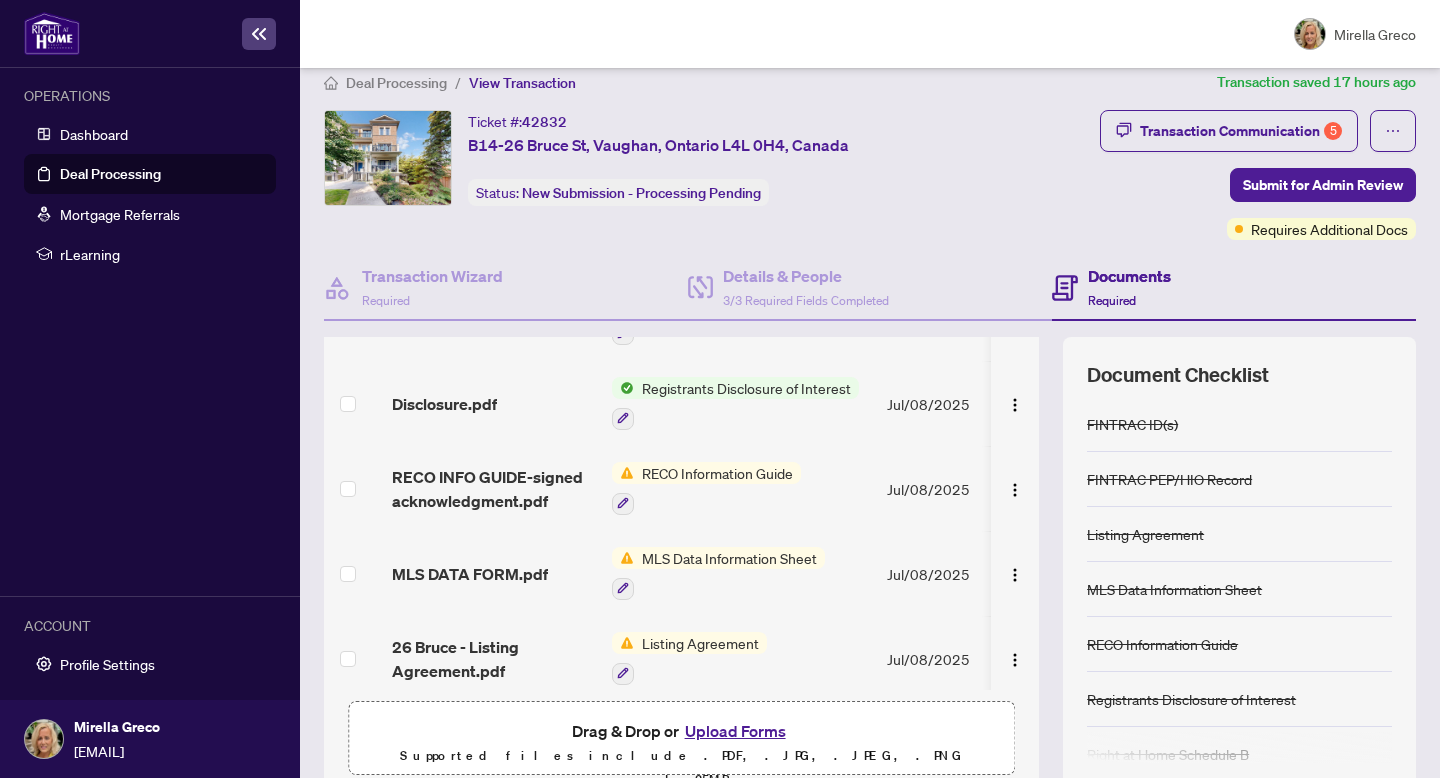 click on "RECO Information Guide" at bounding box center (717, 473) 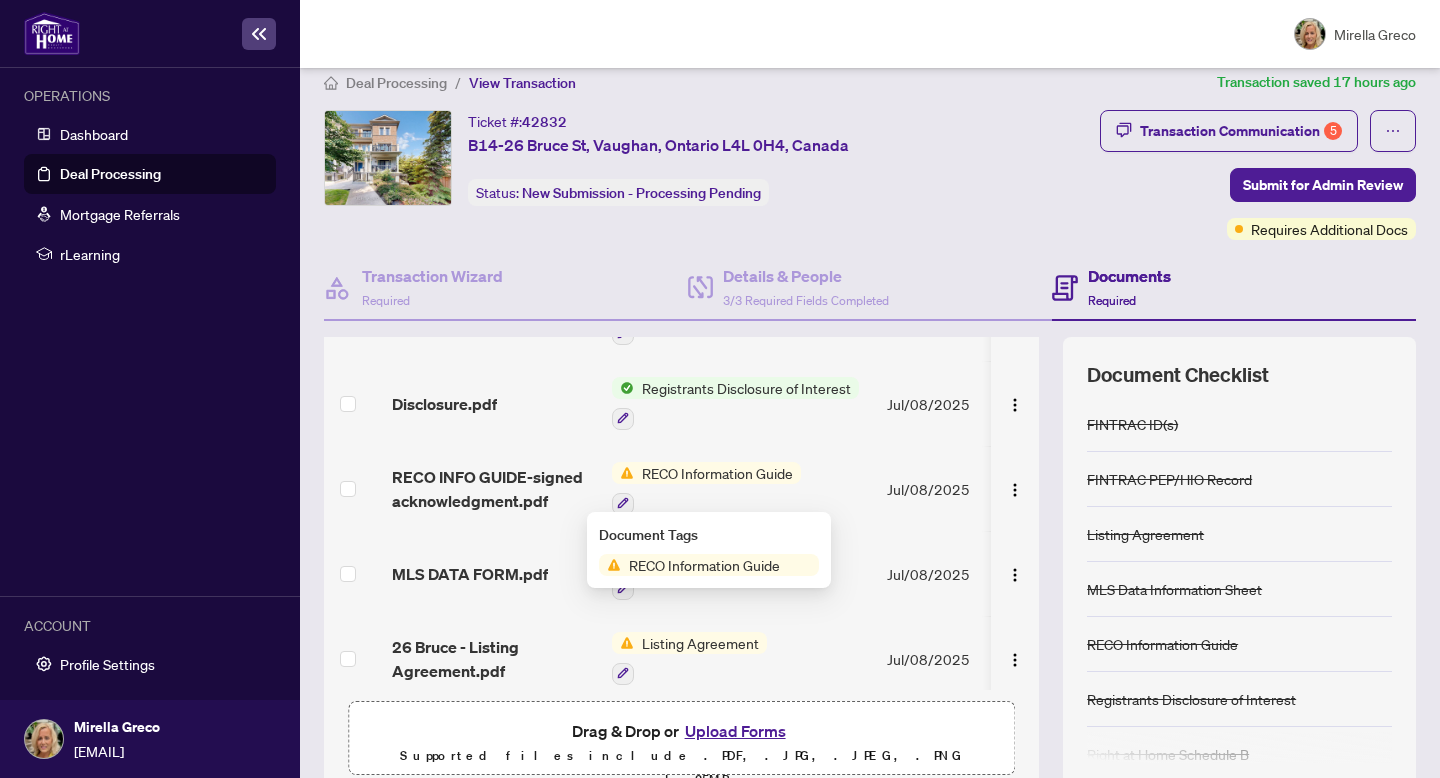 click on "RECO Information Guide" at bounding box center (717, 473) 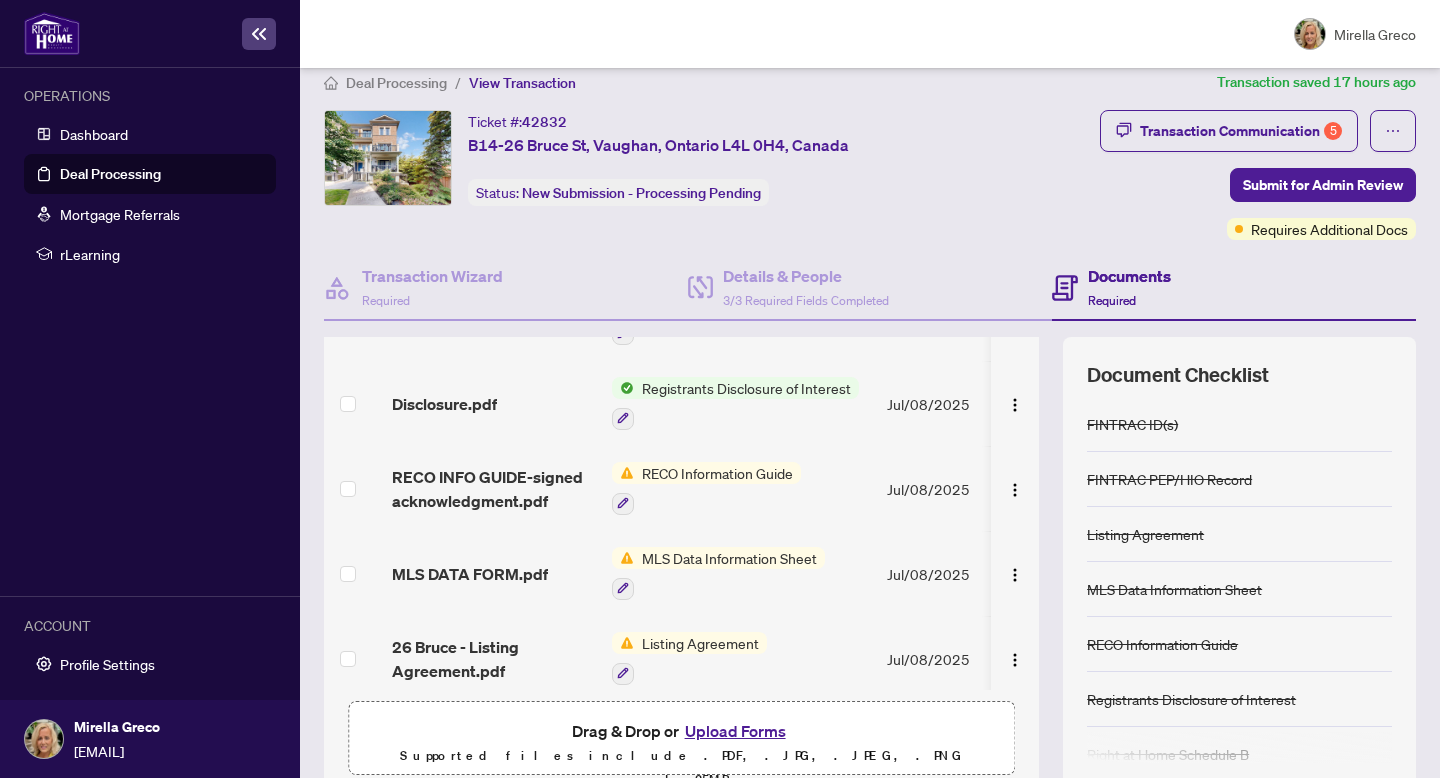 click on "MLS Data Information Sheet" at bounding box center [729, 558] 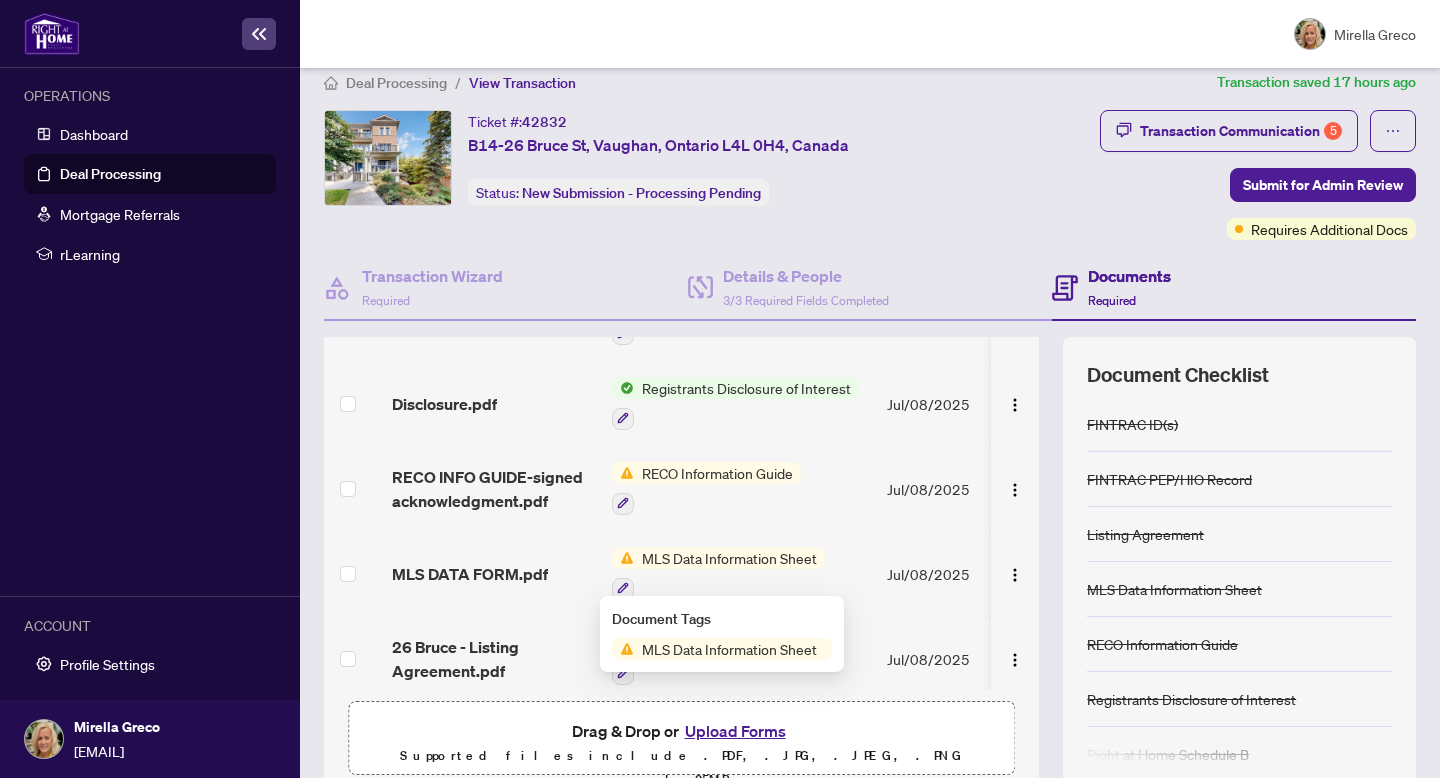 click on "MLS Data Information Sheet" at bounding box center [729, 649] 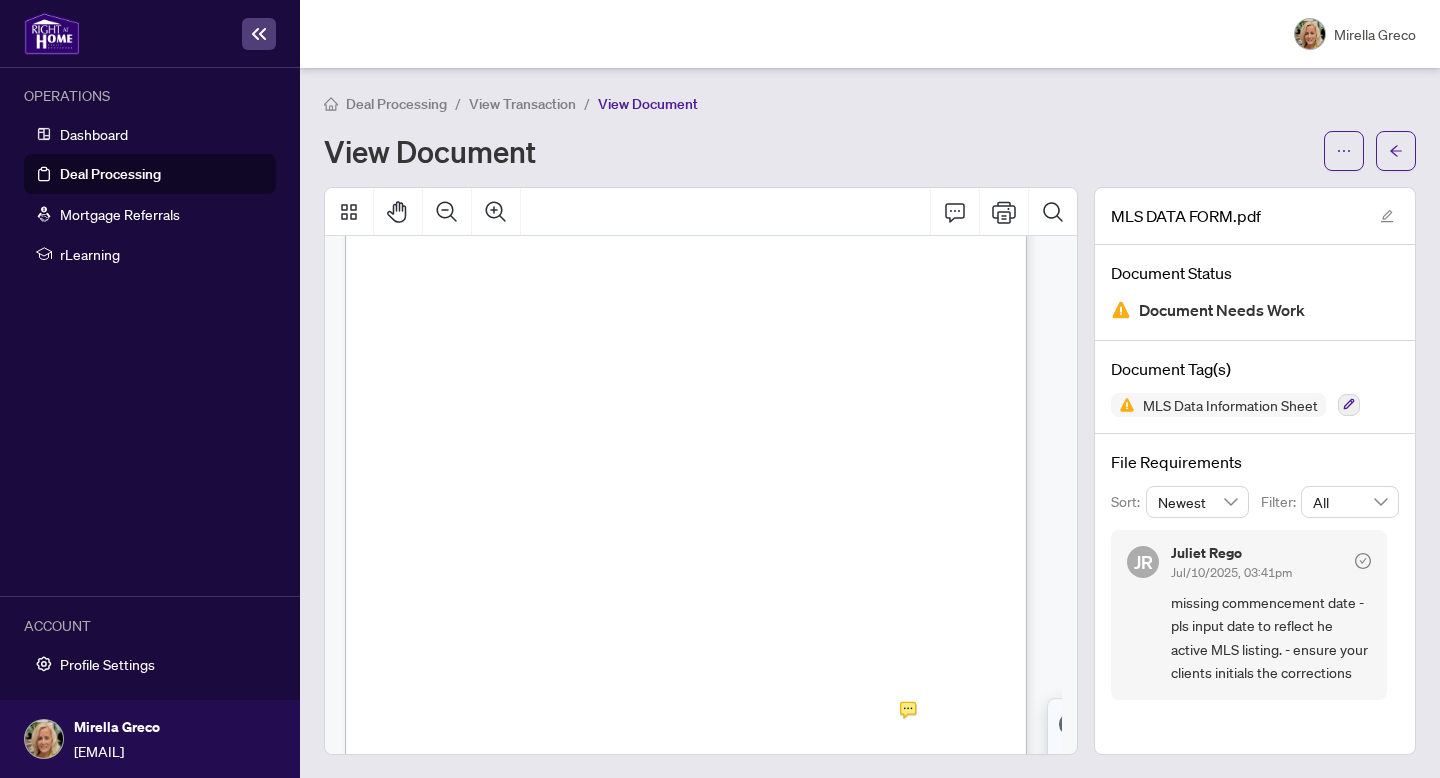 scroll, scrollTop: 234, scrollLeft: 0, axis: vertical 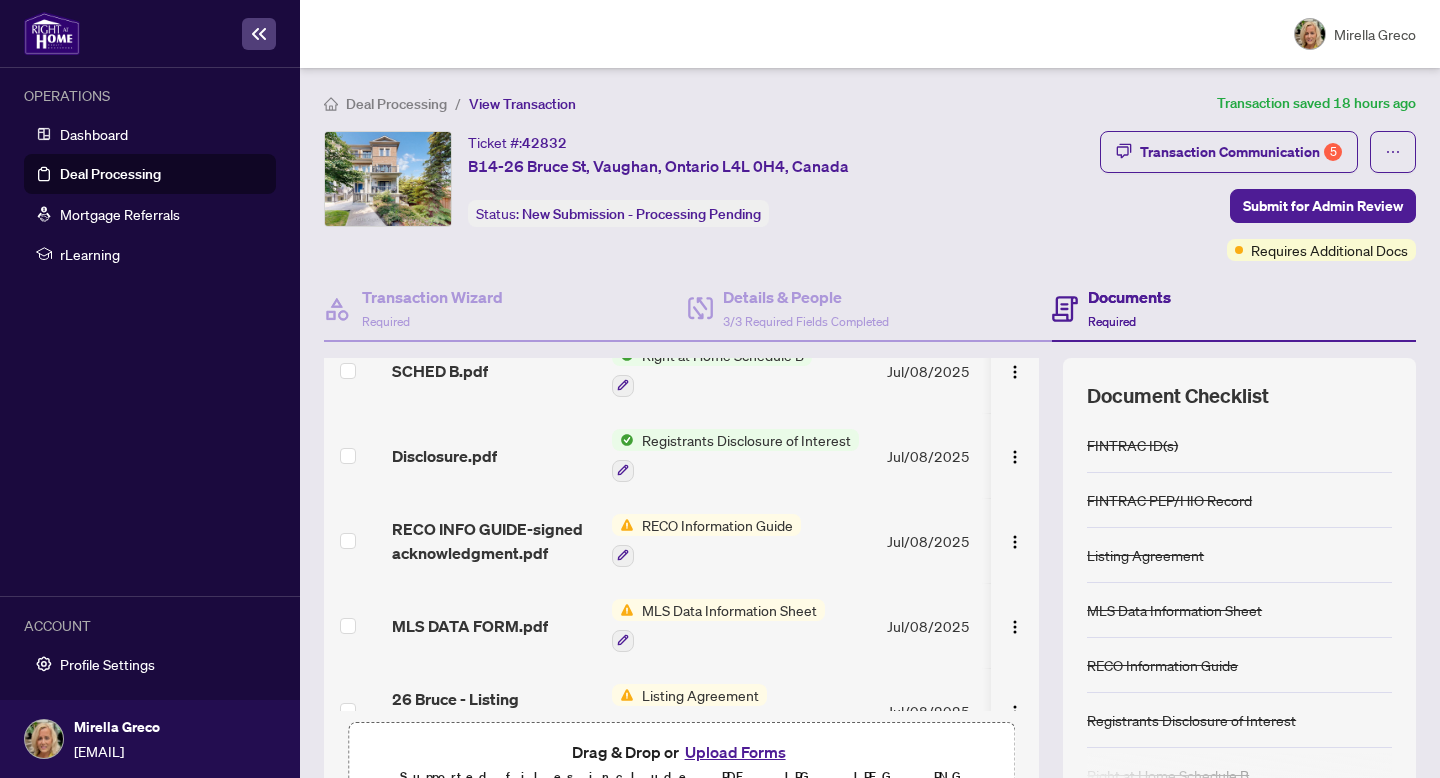 click on "Disclosure.pdf" at bounding box center (494, 455) 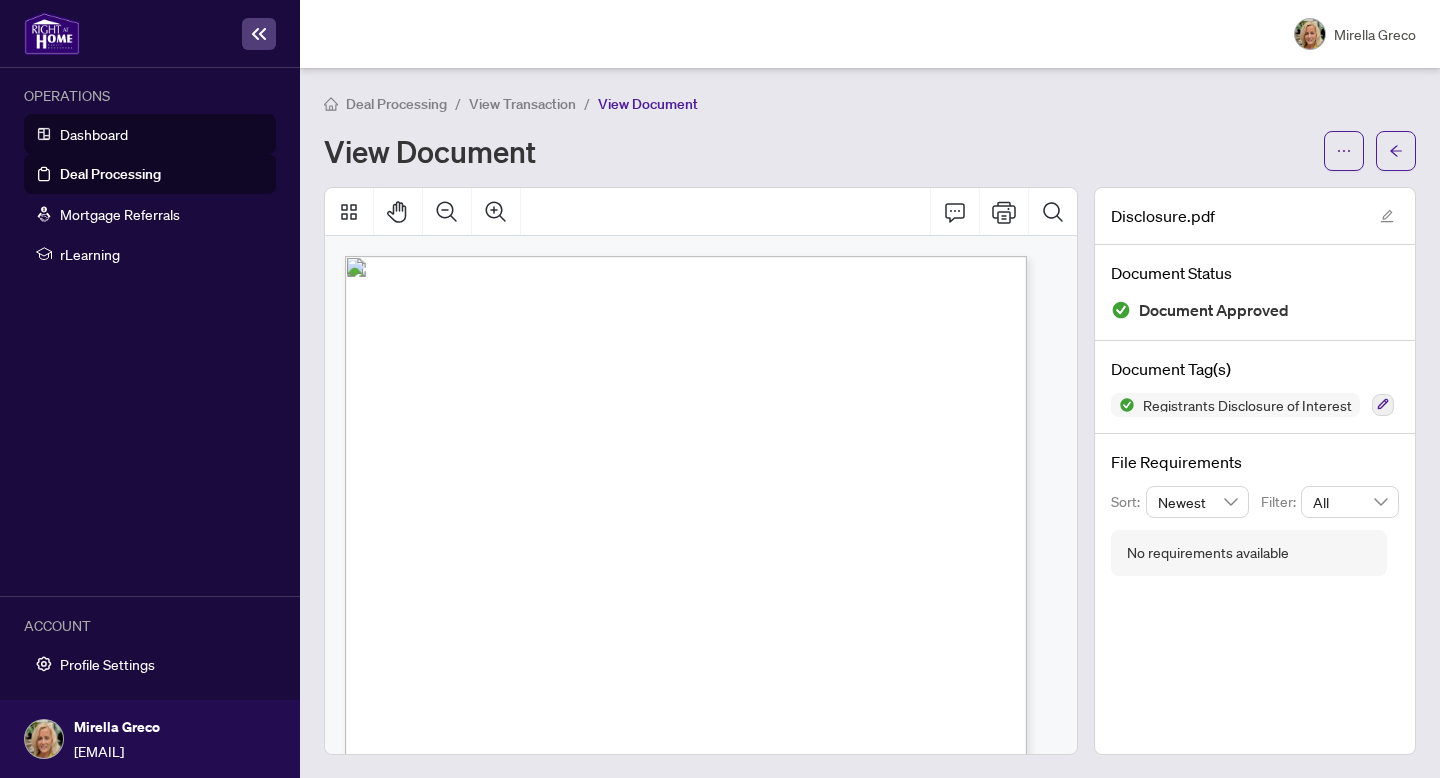 click on "Dashboard" at bounding box center (94, 134) 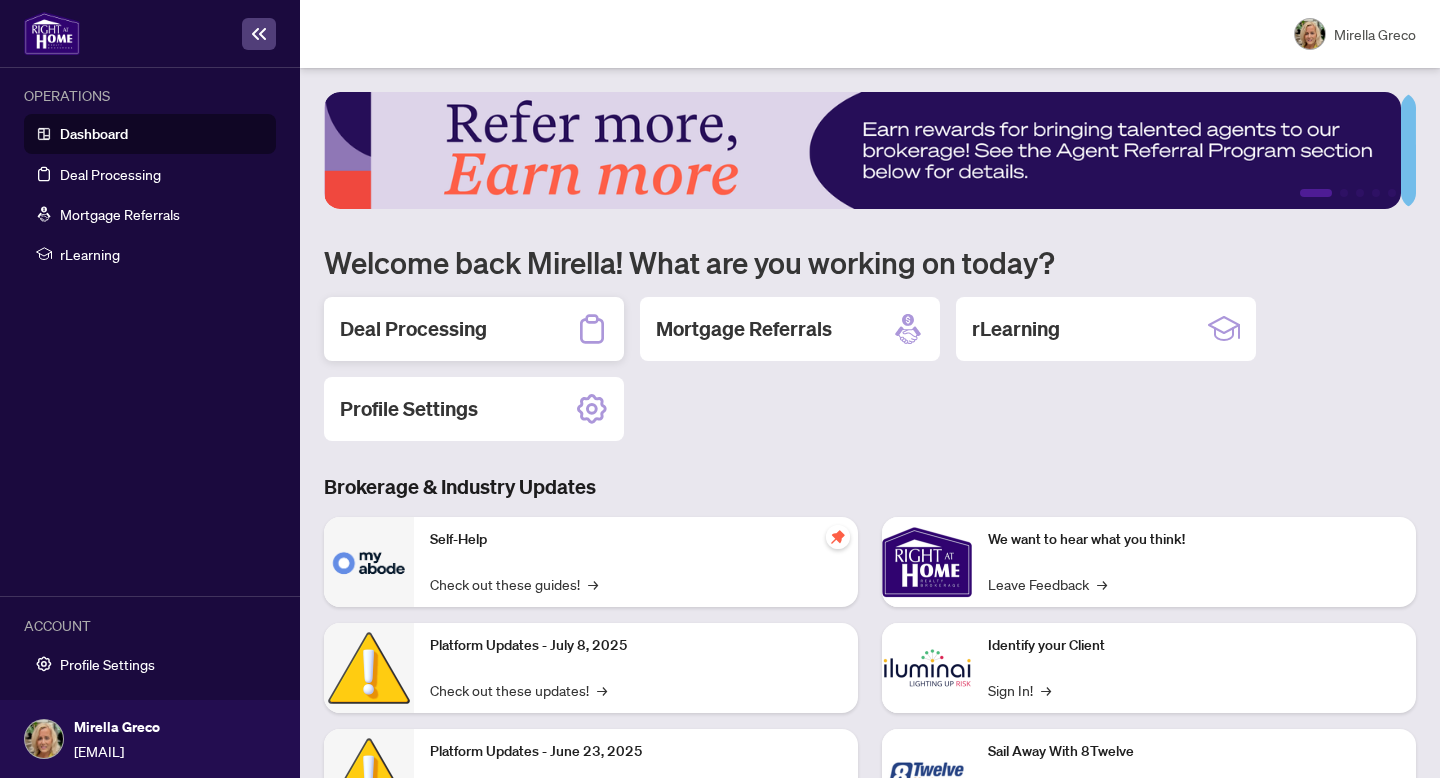 click on "Deal Processing" at bounding box center [413, 329] 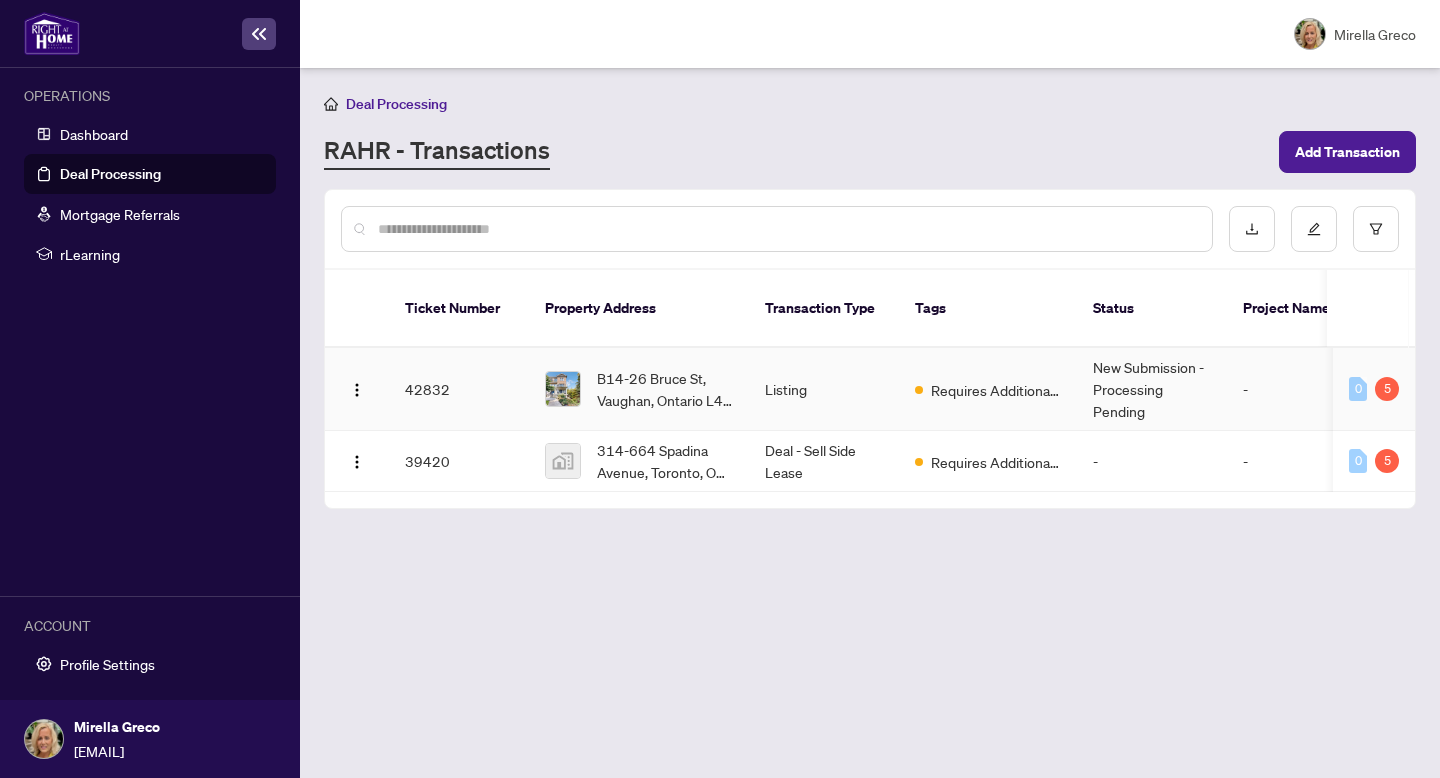 click on "Listing" at bounding box center [824, 389] 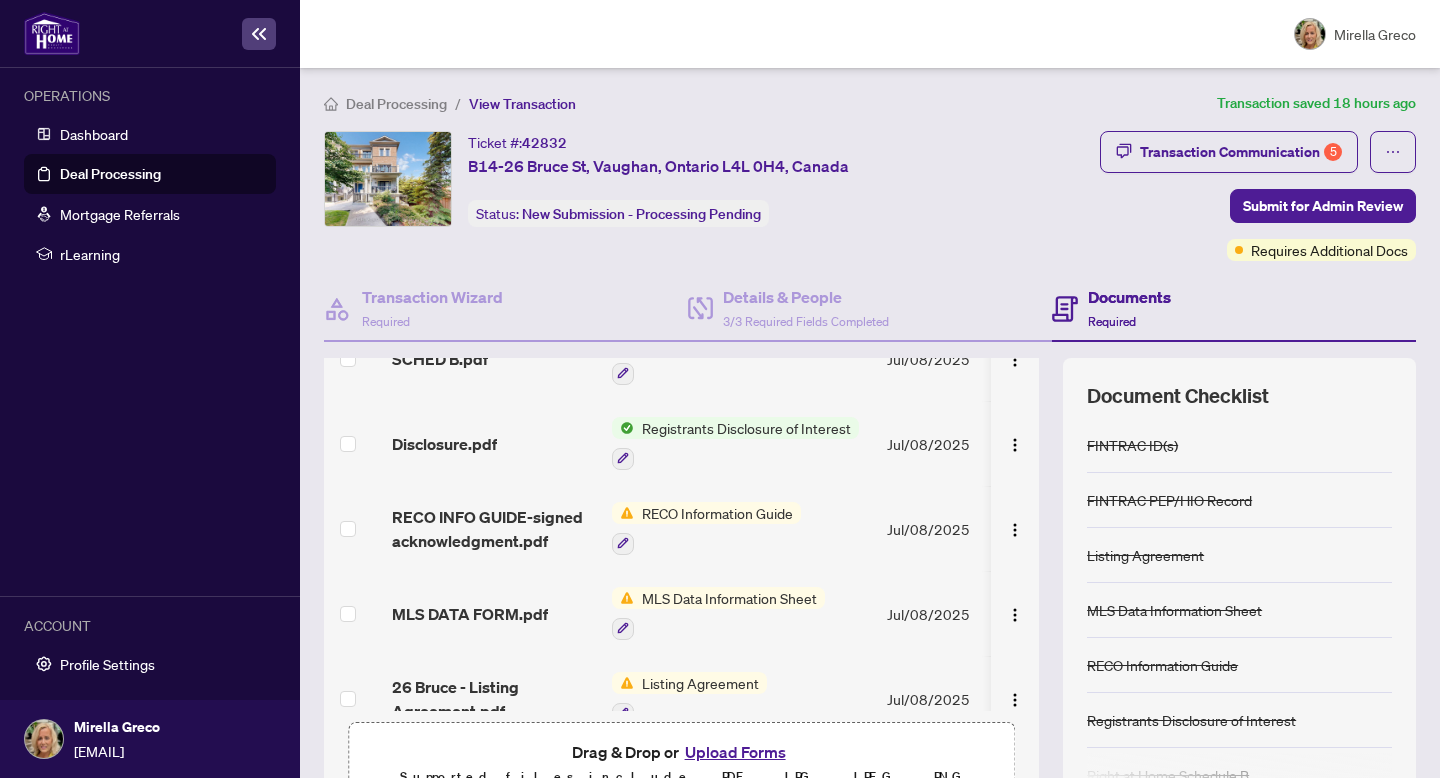scroll, scrollTop: 410, scrollLeft: 0, axis: vertical 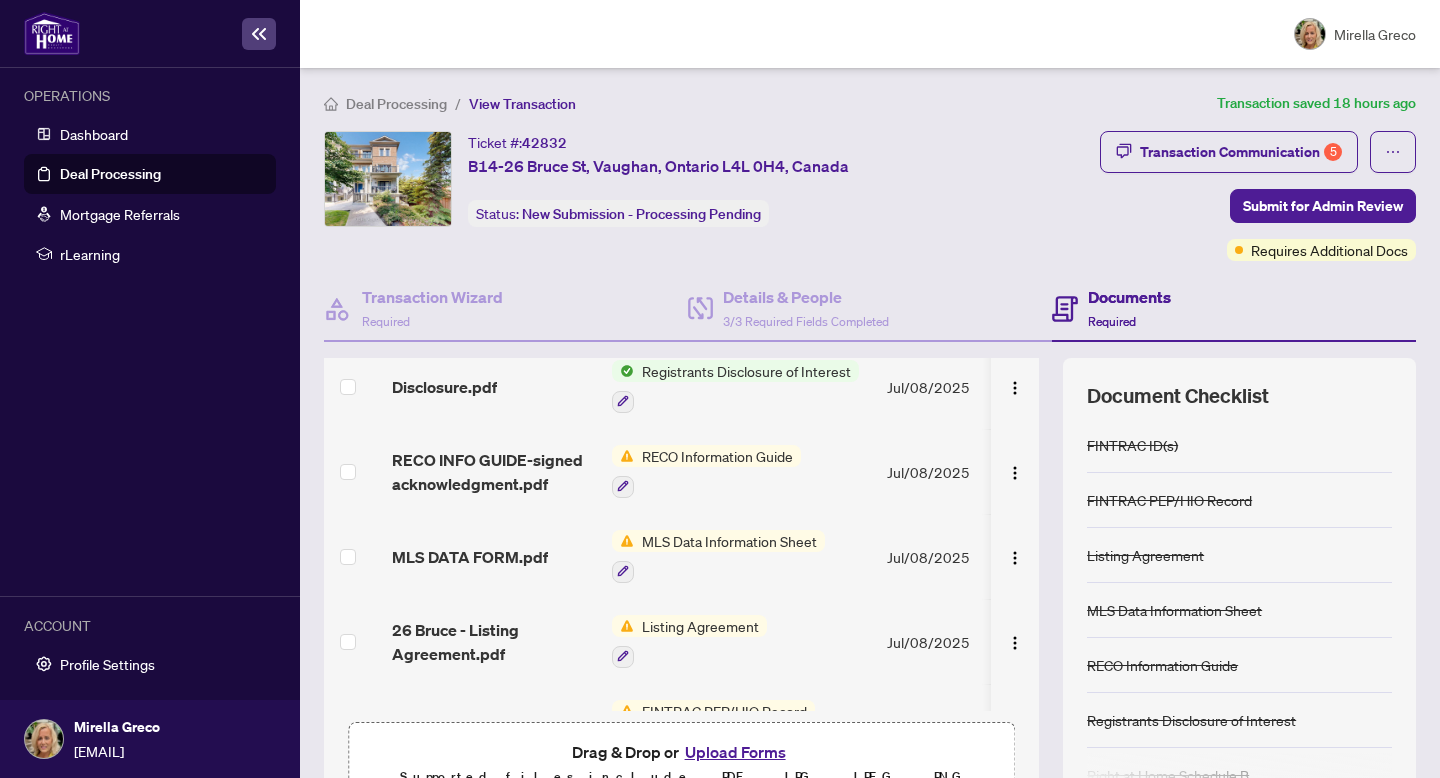 click on "RECO Information Guide" at bounding box center (717, 456) 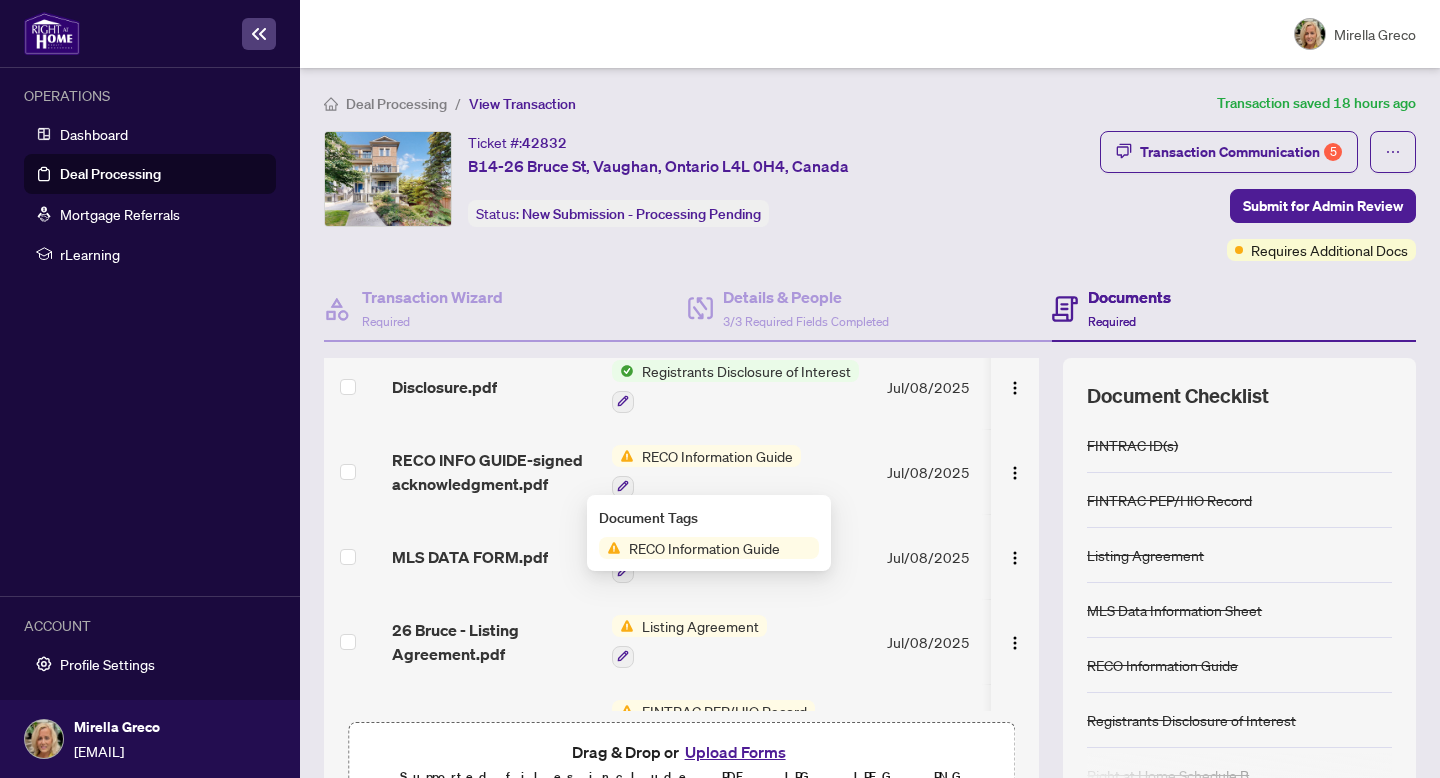 click on "RECO Information Guide" at bounding box center (717, 456) 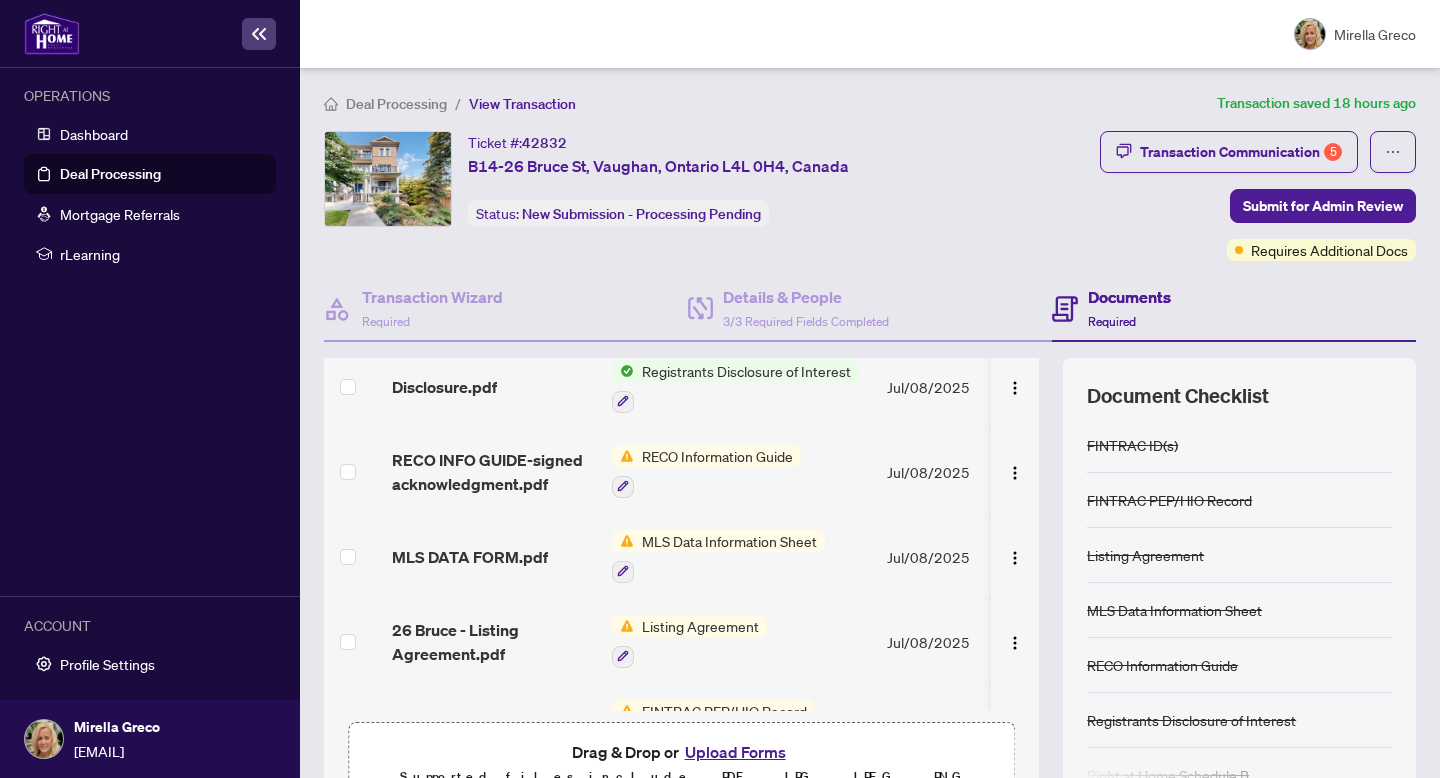 click on "RECO Information Guide" at bounding box center (717, 456) 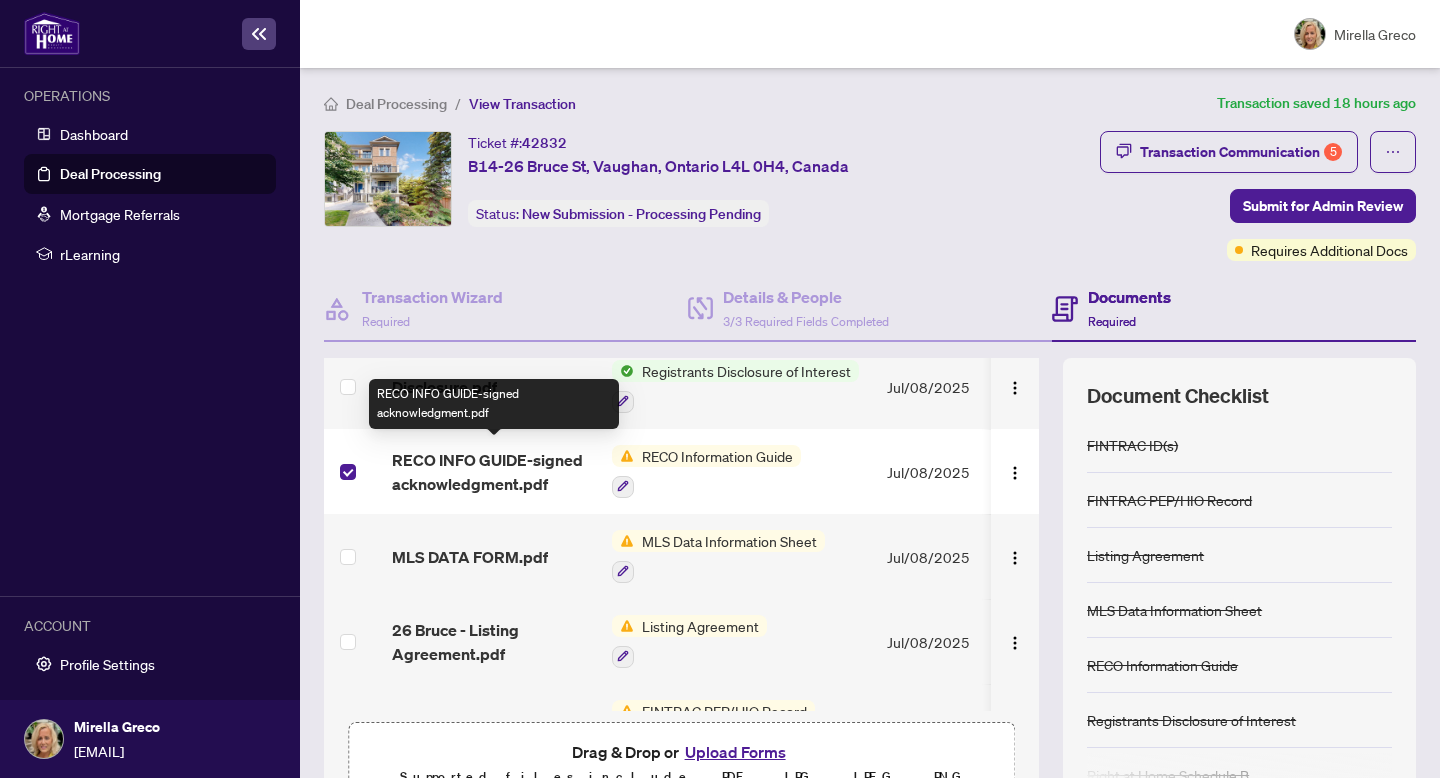 click on "RECO INFO GUIDE-signed acknowledgment.pdf" at bounding box center [494, 472] 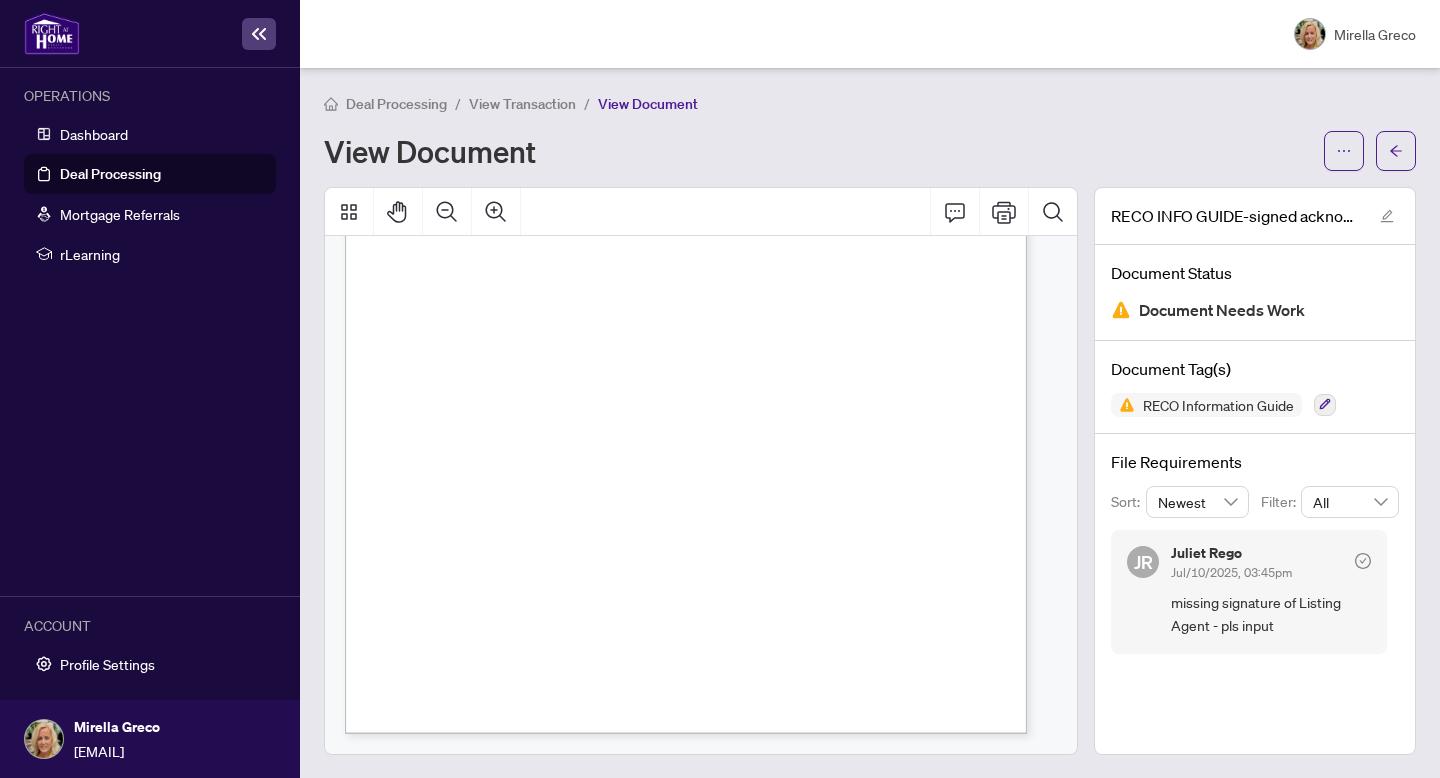 scroll, scrollTop: 420, scrollLeft: 0, axis: vertical 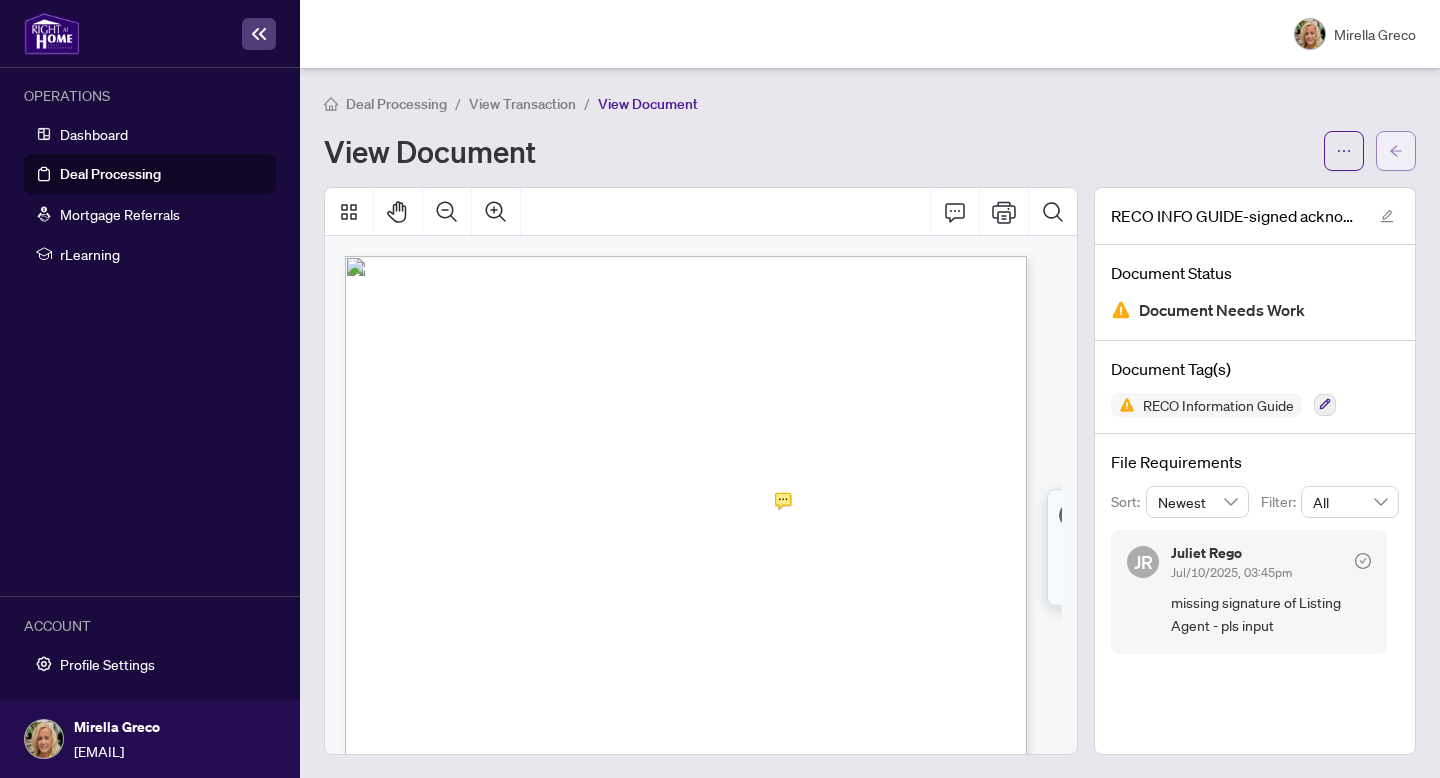 click 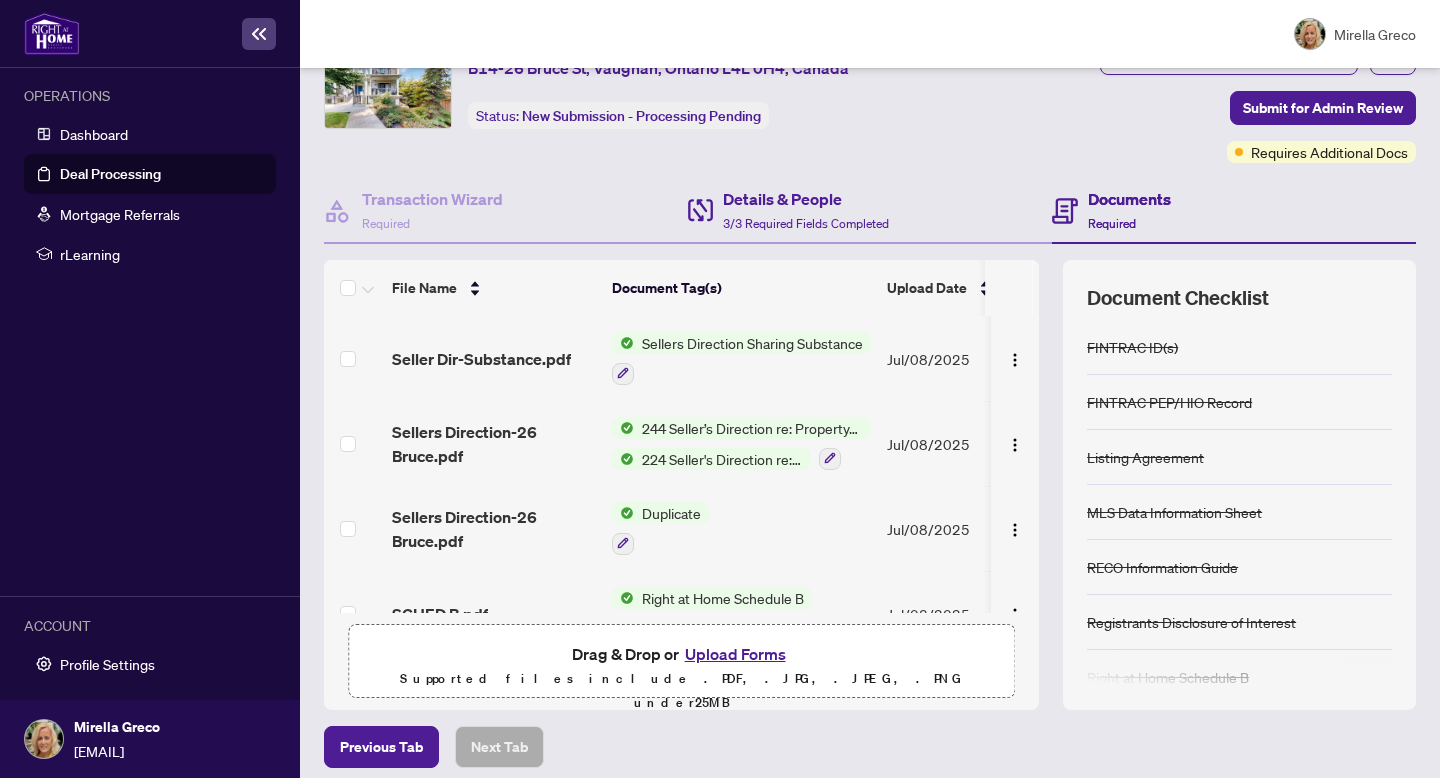 scroll, scrollTop: 111, scrollLeft: 0, axis: vertical 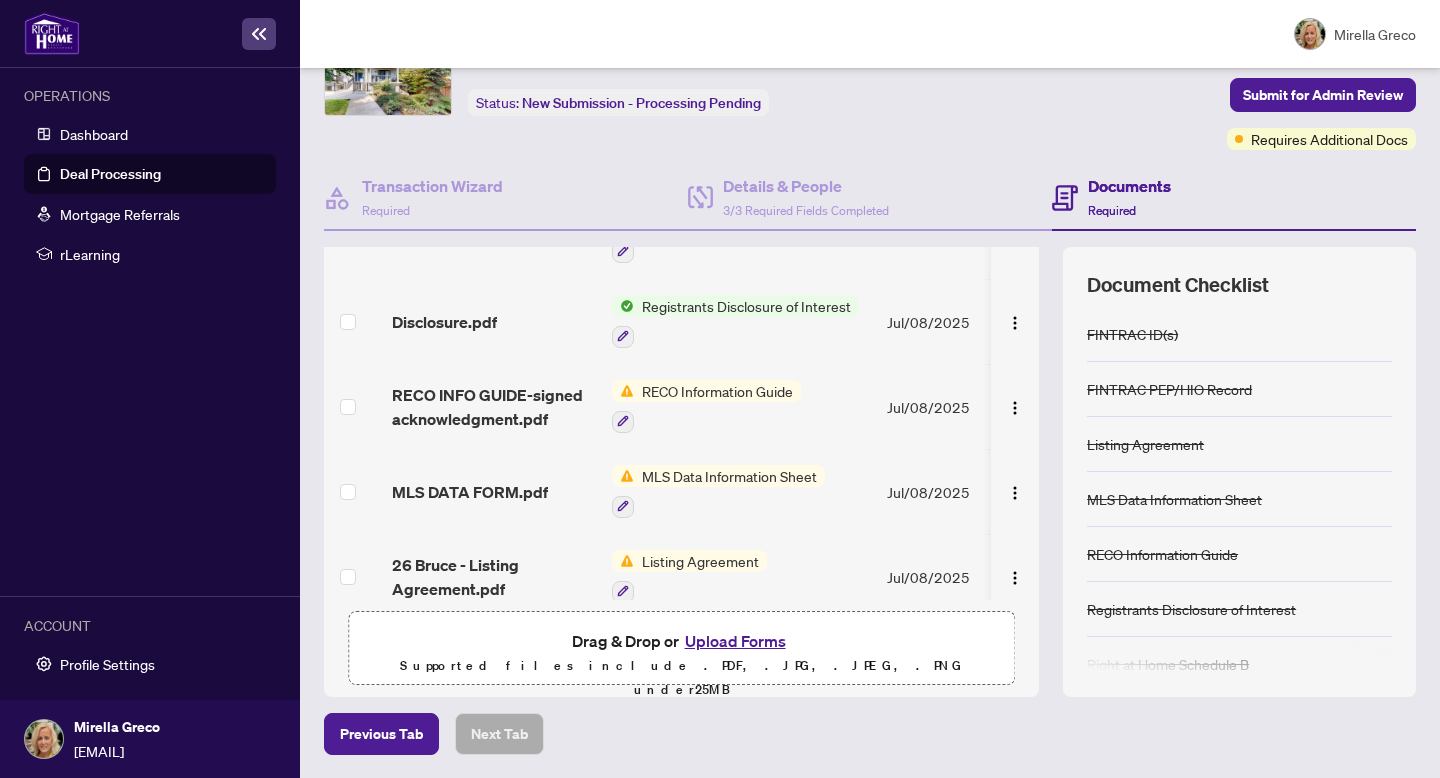 click on "Upload Forms" at bounding box center (735, 641) 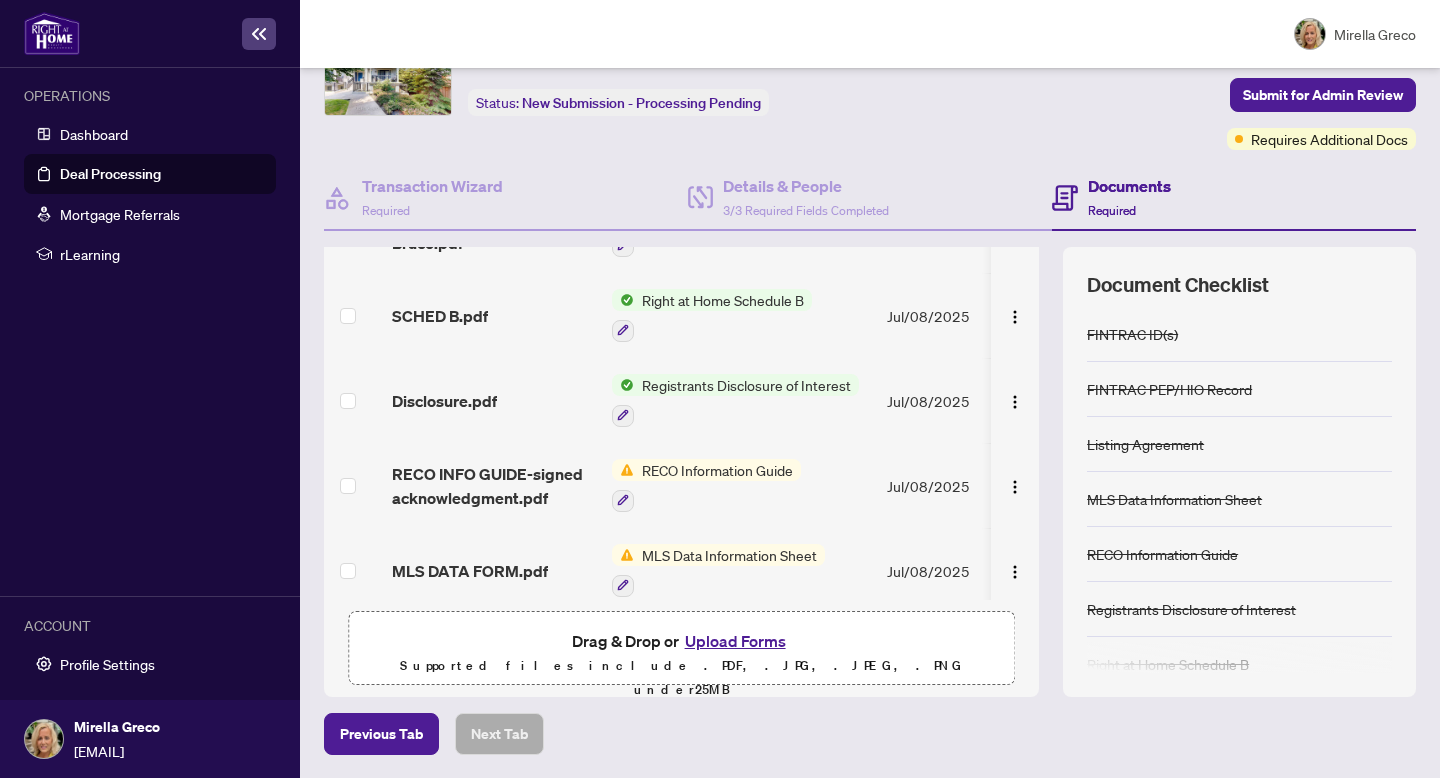 scroll, scrollTop: 277, scrollLeft: 0, axis: vertical 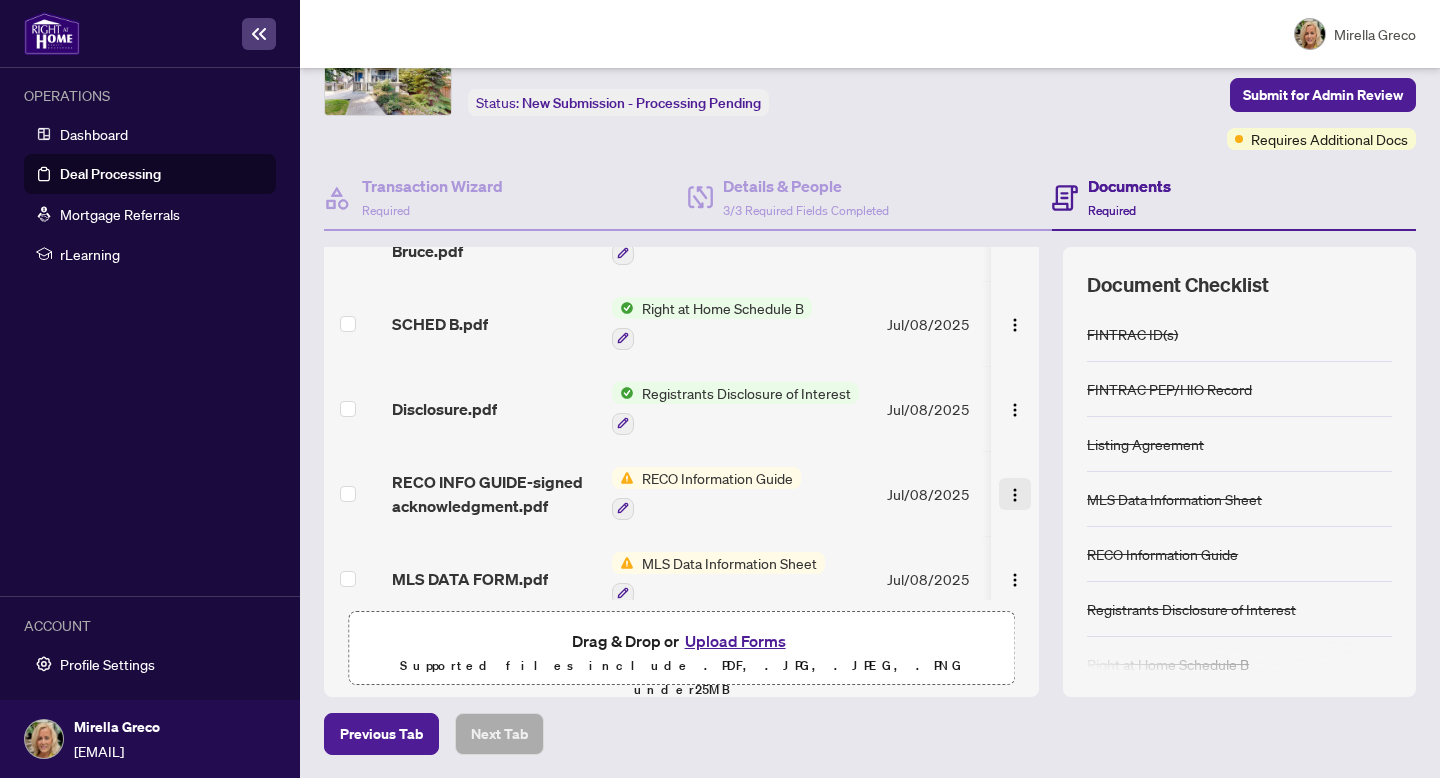 click at bounding box center (1015, 495) 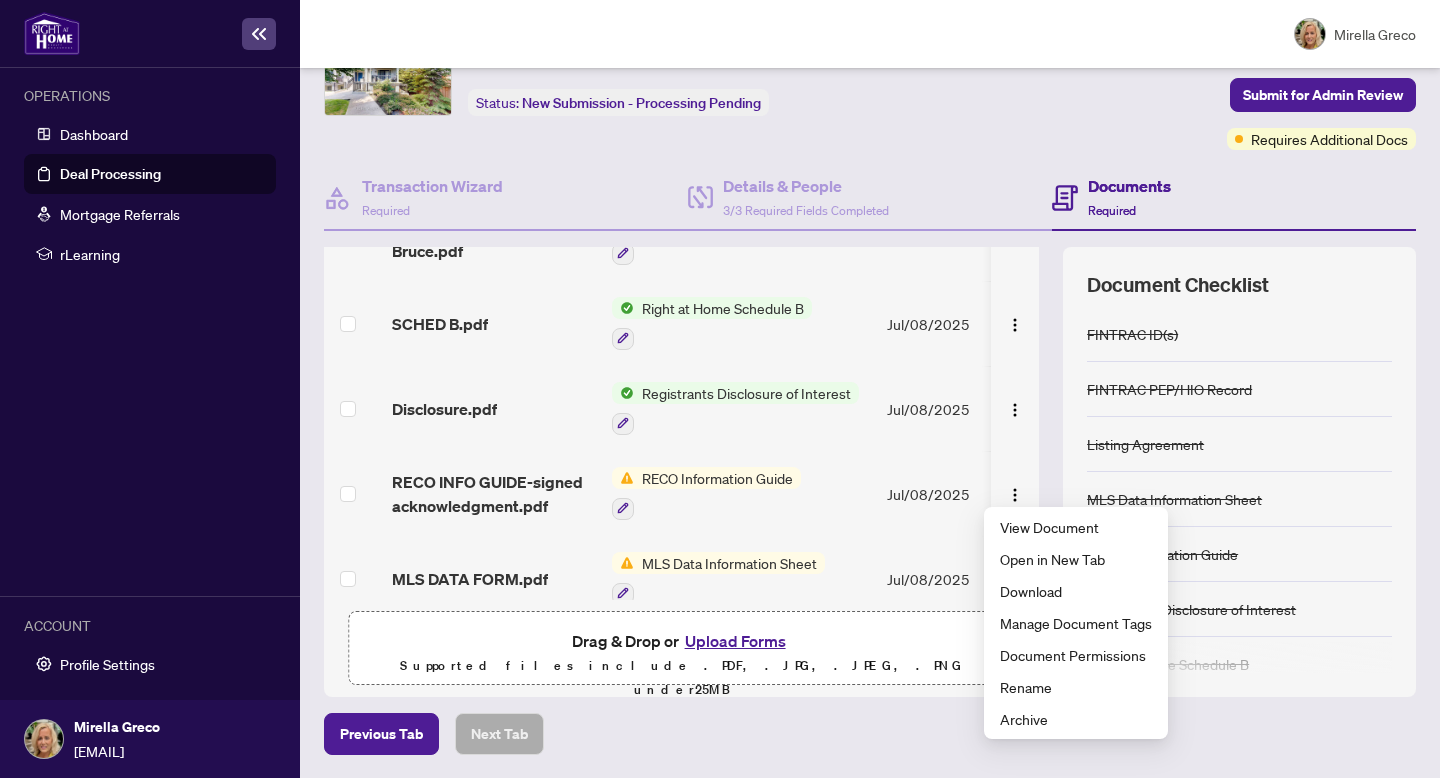 click on "Upload Forms" at bounding box center (735, 641) 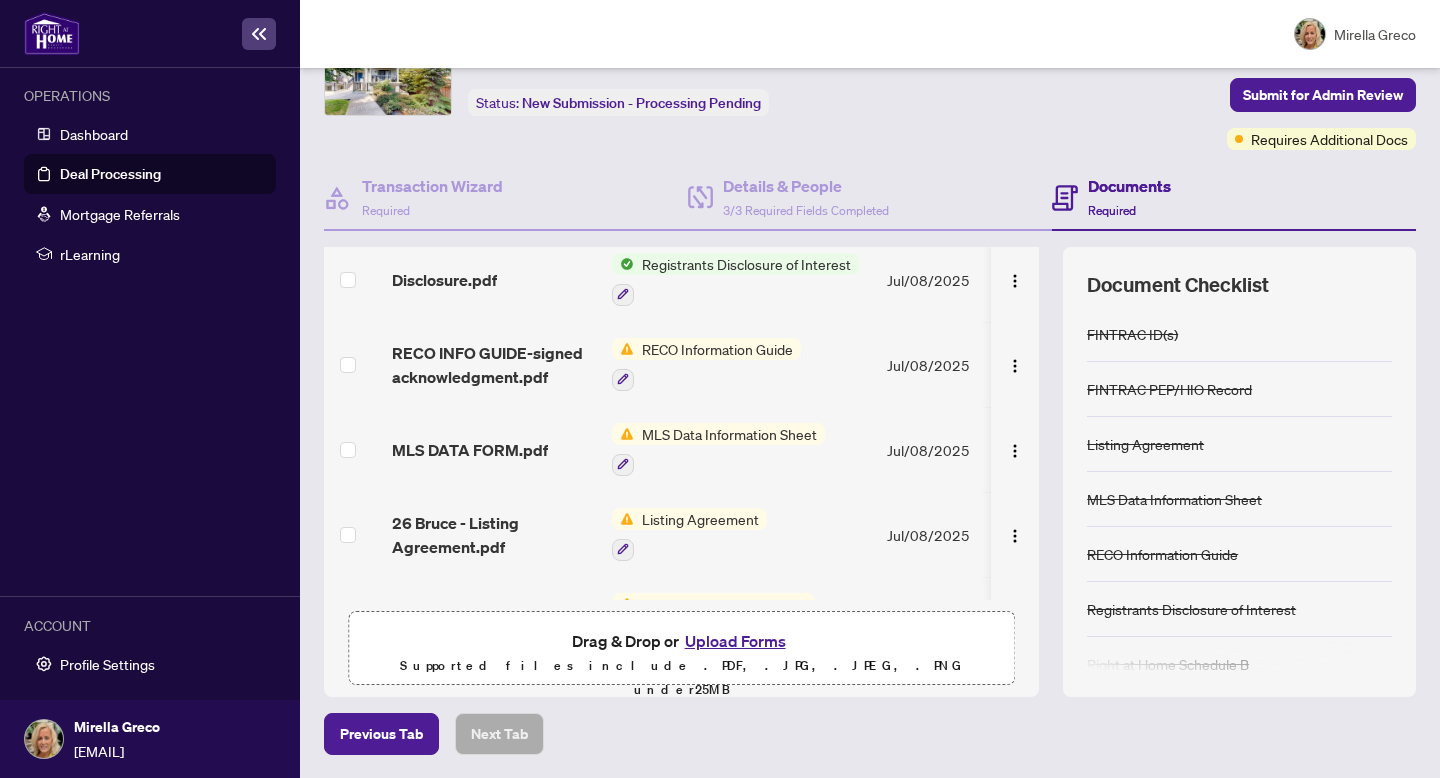 scroll, scrollTop: 422, scrollLeft: 0, axis: vertical 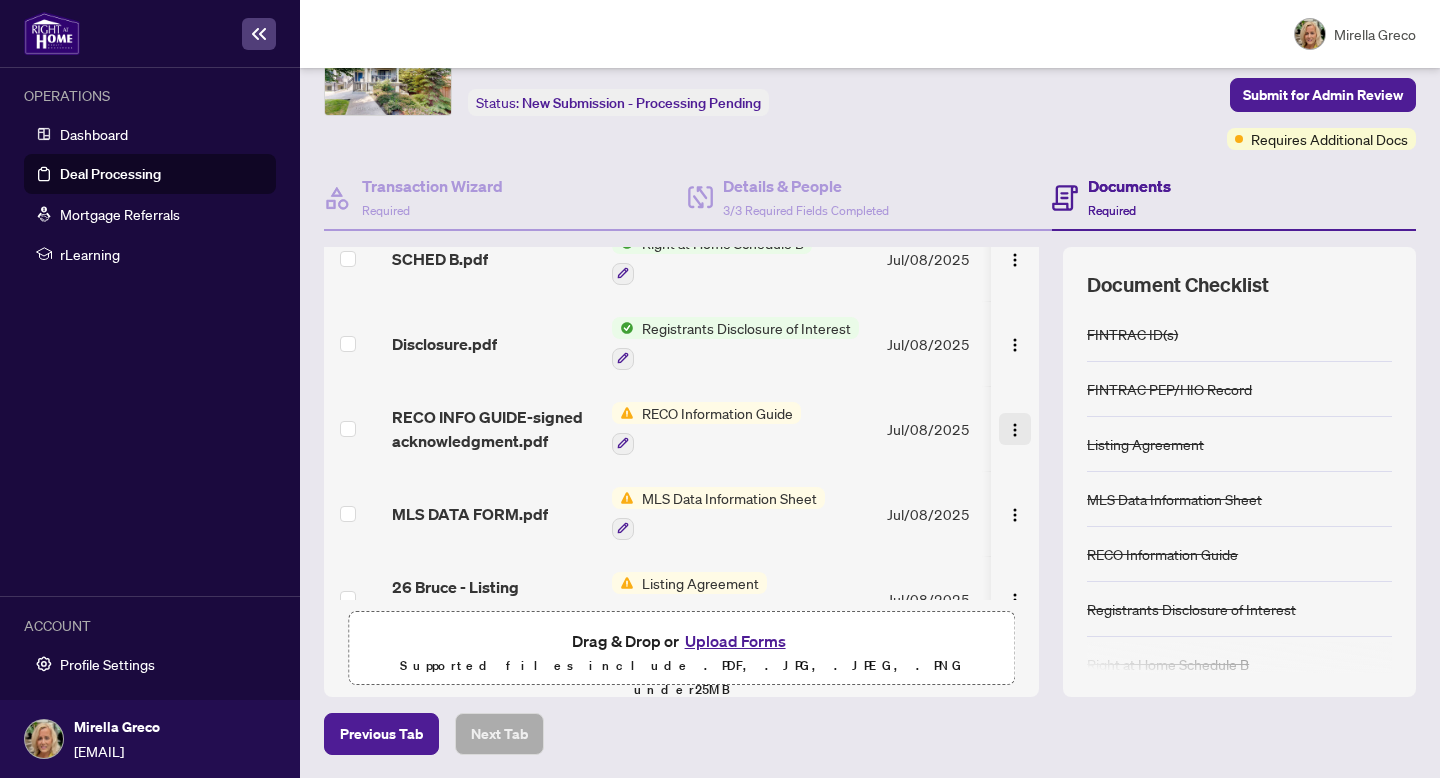 click at bounding box center (1015, 430) 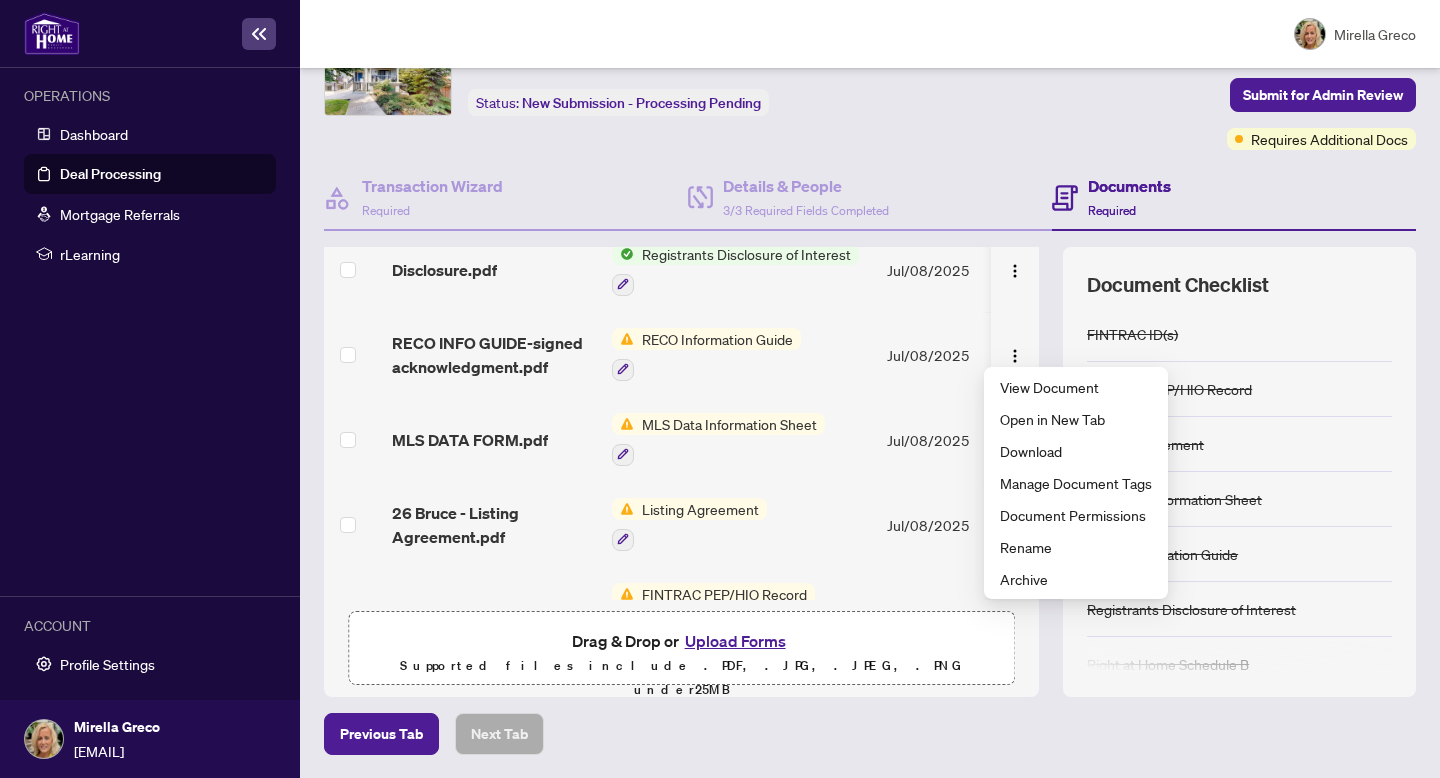 scroll, scrollTop: 497, scrollLeft: 0, axis: vertical 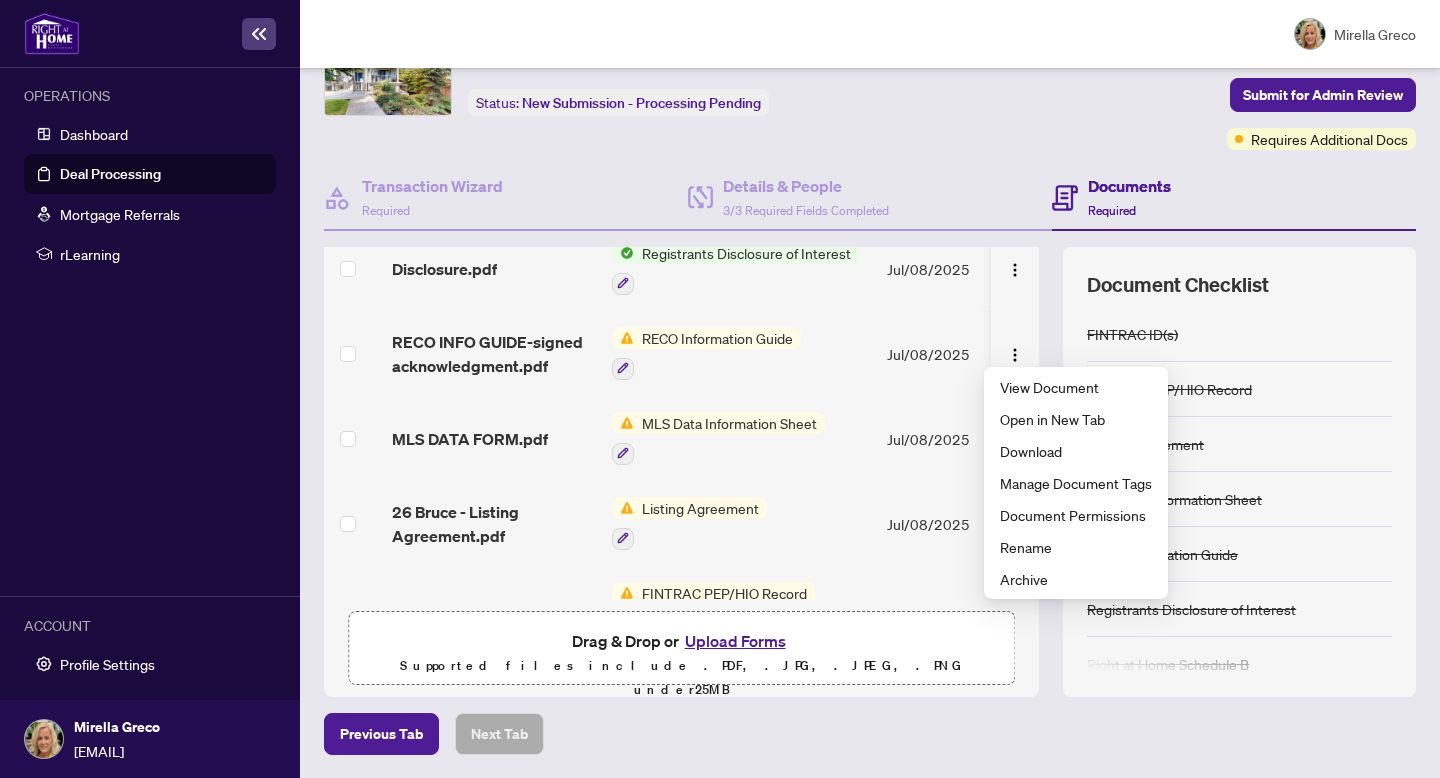 click on "Upload Forms" at bounding box center (735, 641) 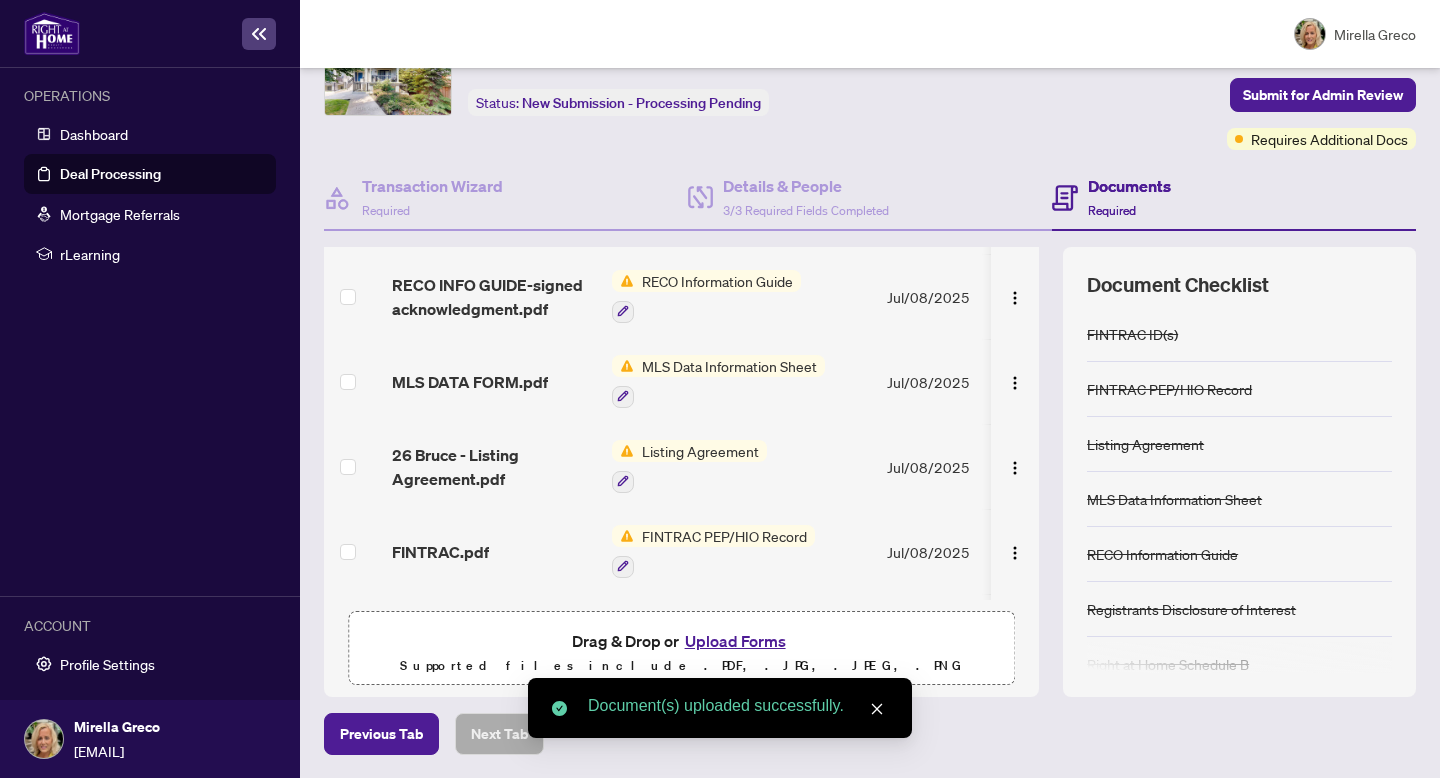 scroll, scrollTop: 624, scrollLeft: 0, axis: vertical 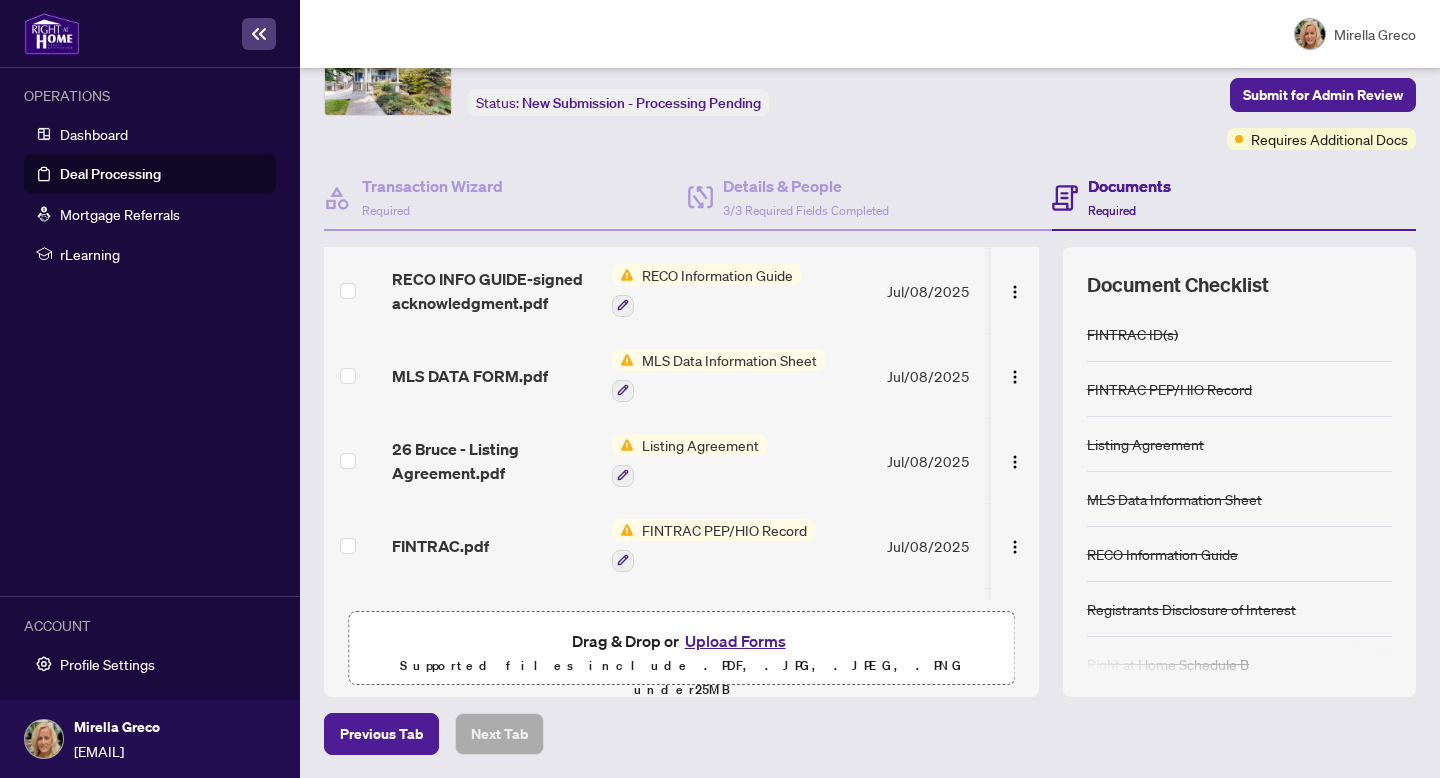 click on "Listing Agreement" at bounding box center [700, 445] 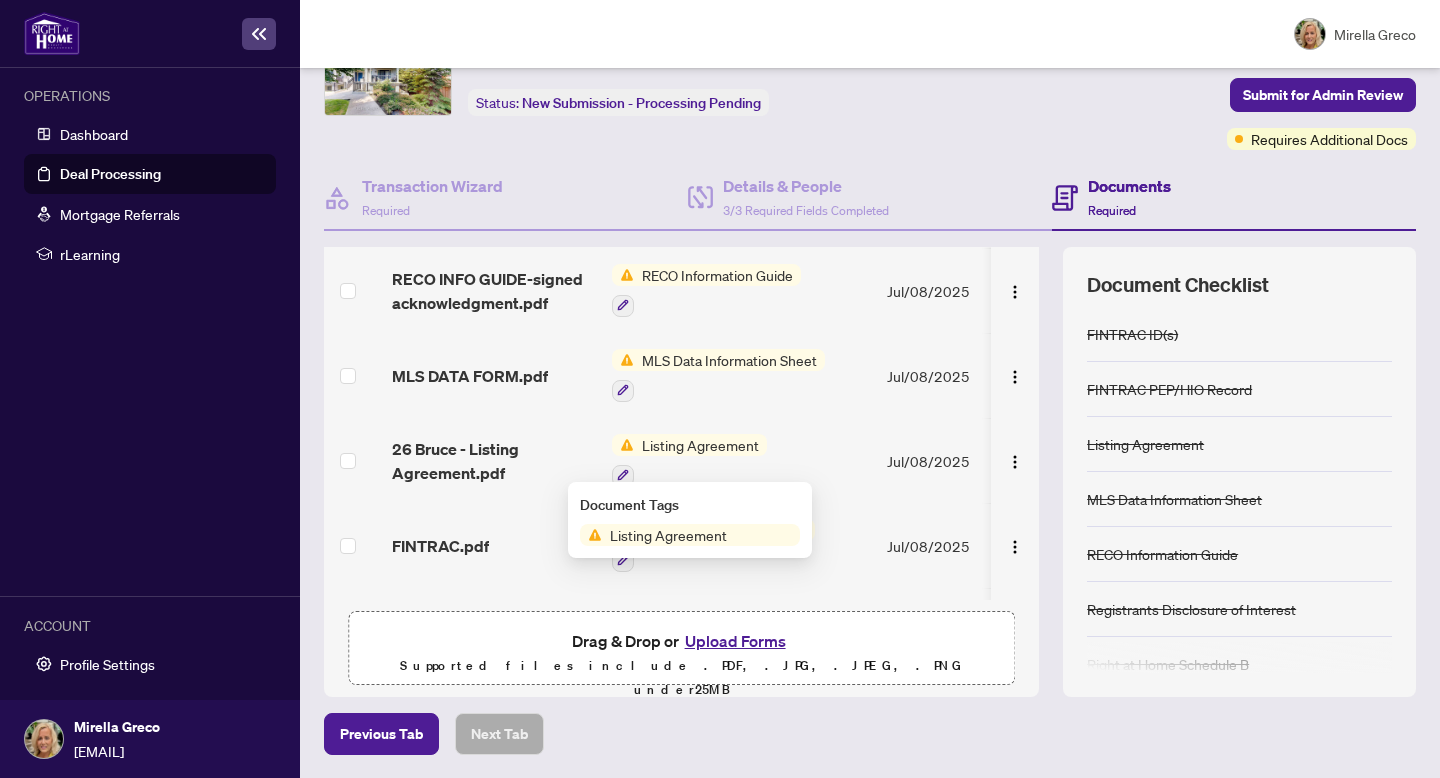 click on "Upload Forms" at bounding box center (735, 641) 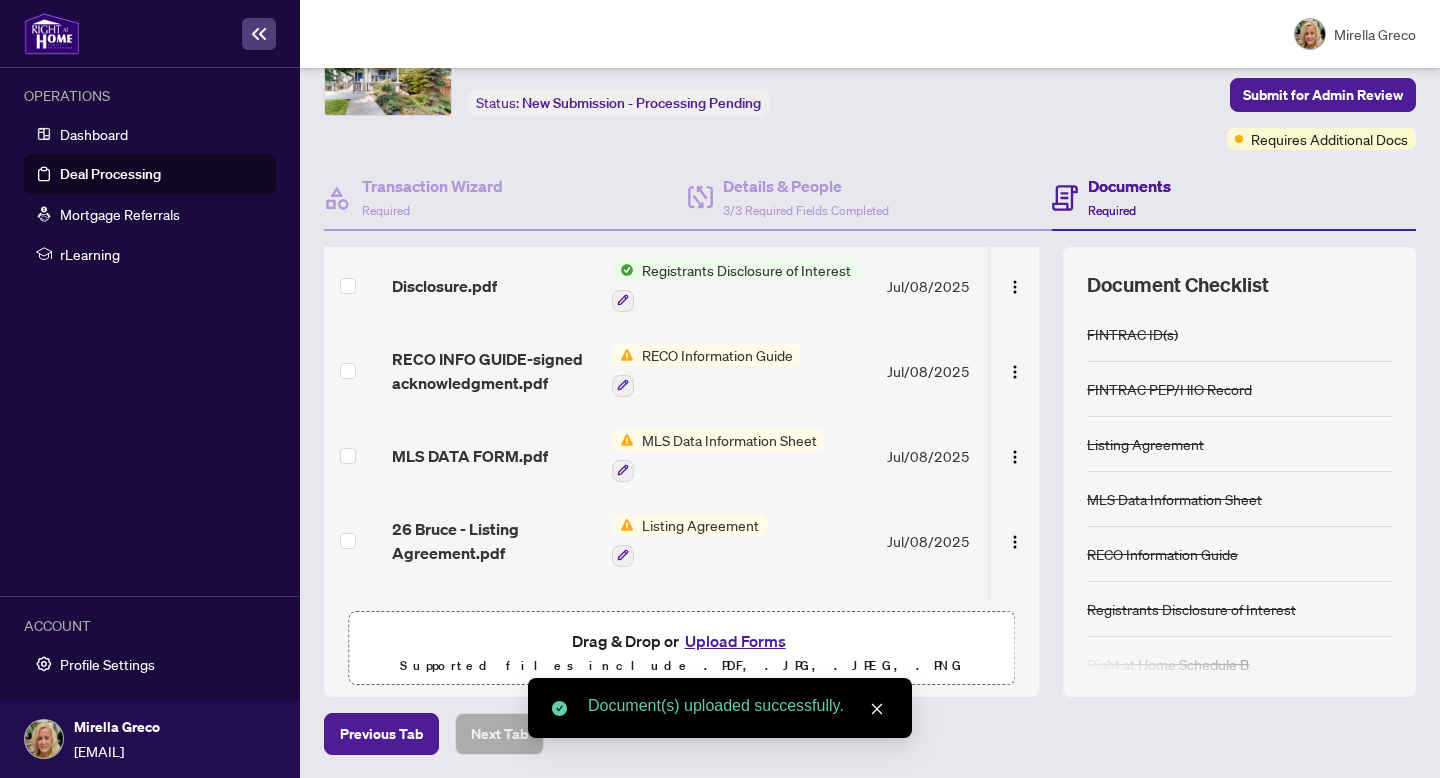 click on "Upload Forms" at bounding box center (735, 641) 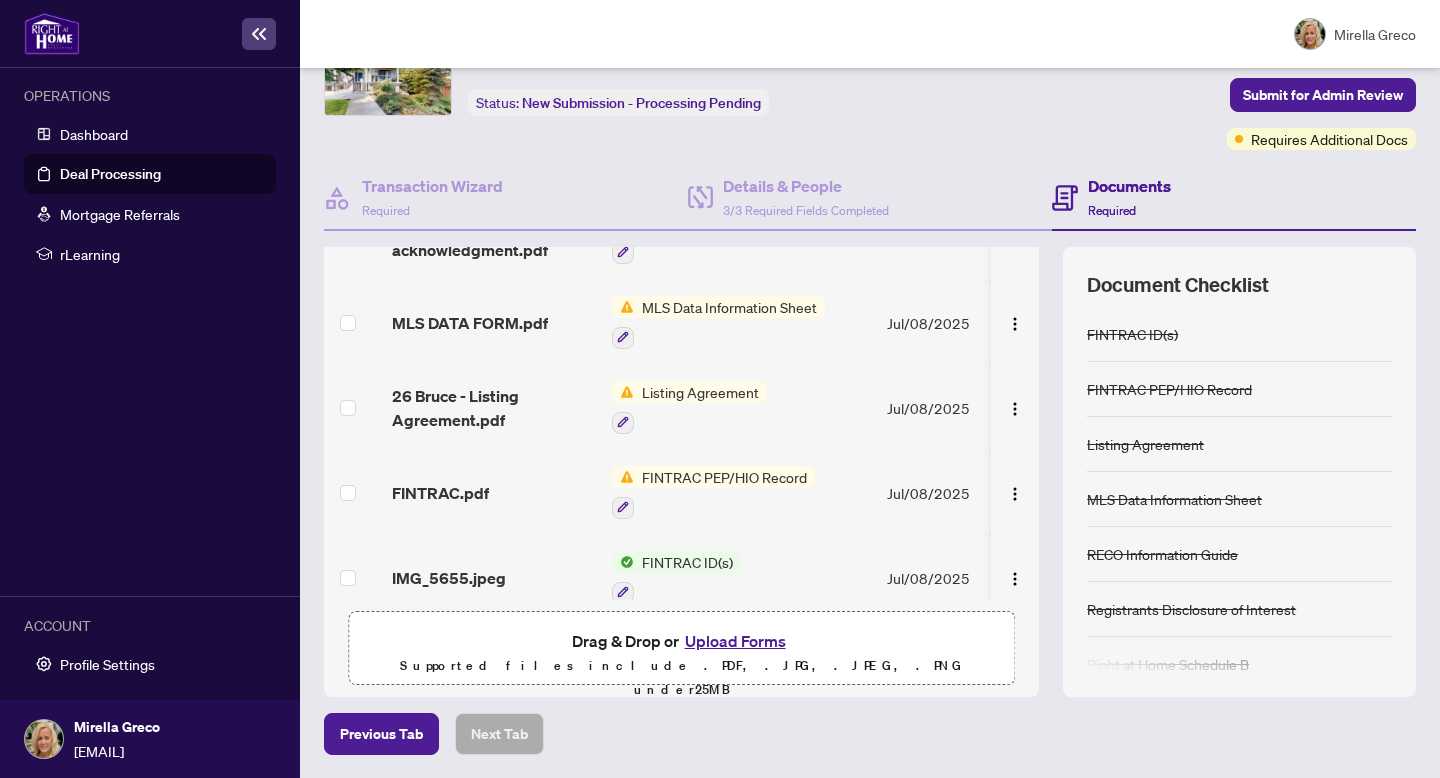 scroll, scrollTop: 773, scrollLeft: 0, axis: vertical 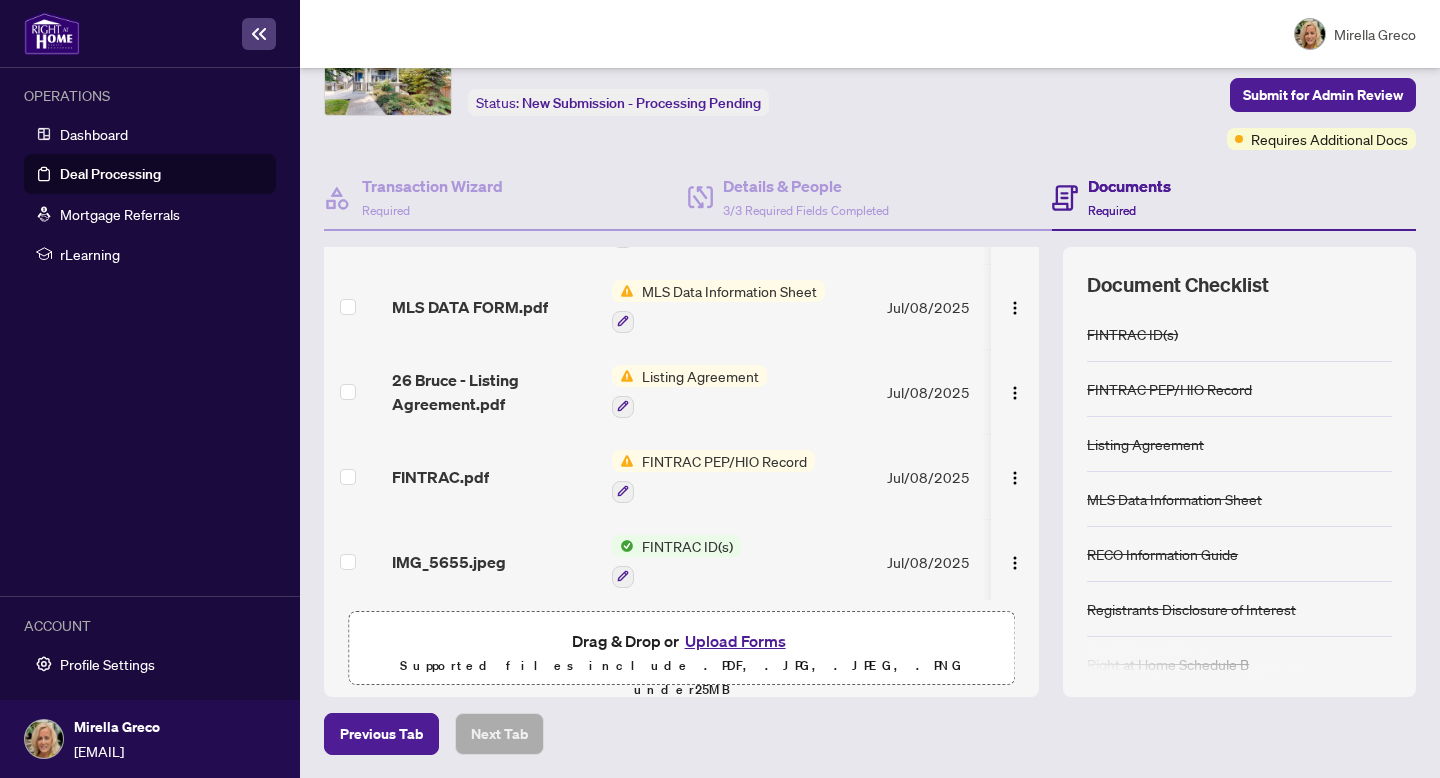 click on "FINTRAC PEP/HIO Record" at bounding box center [724, 461] 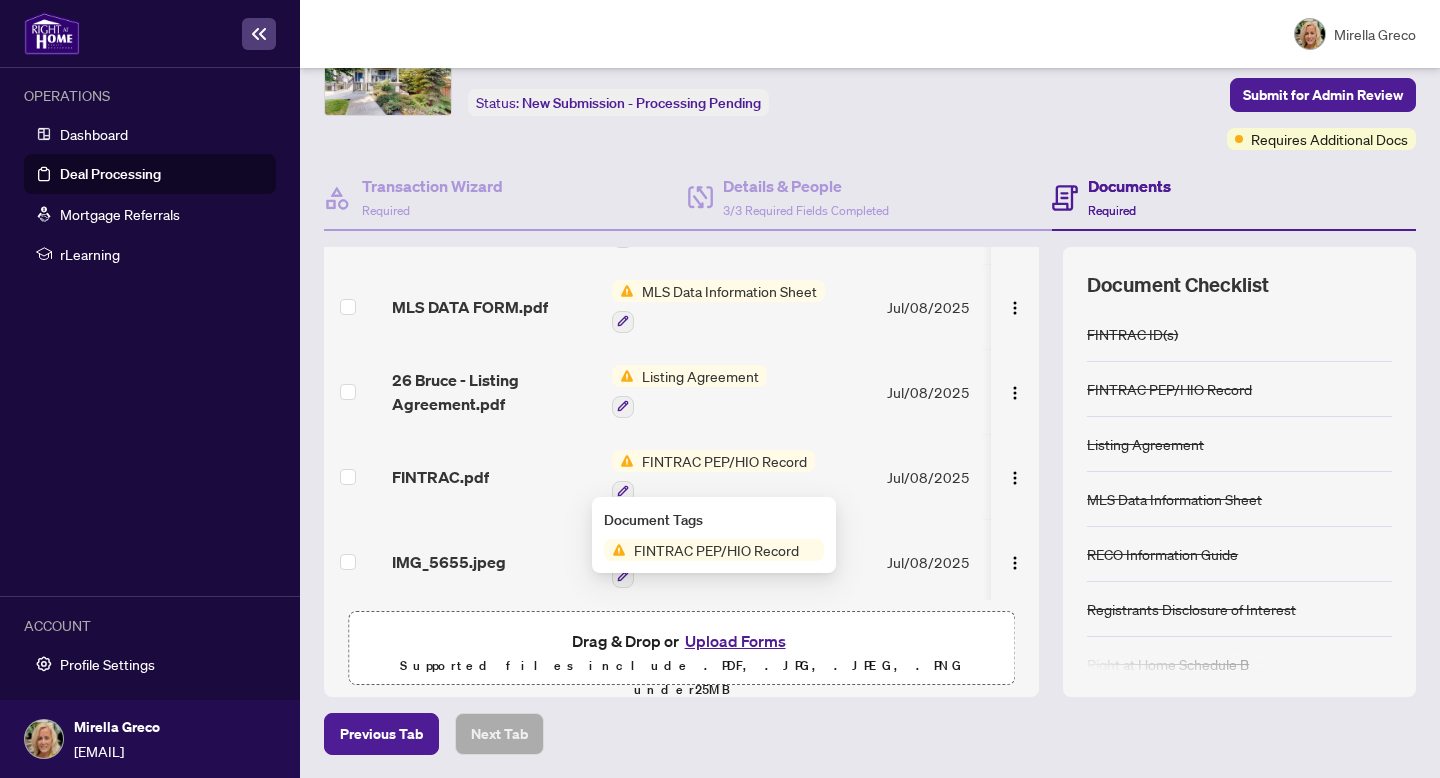 click on "Upload Forms" at bounding box center [735, 641] 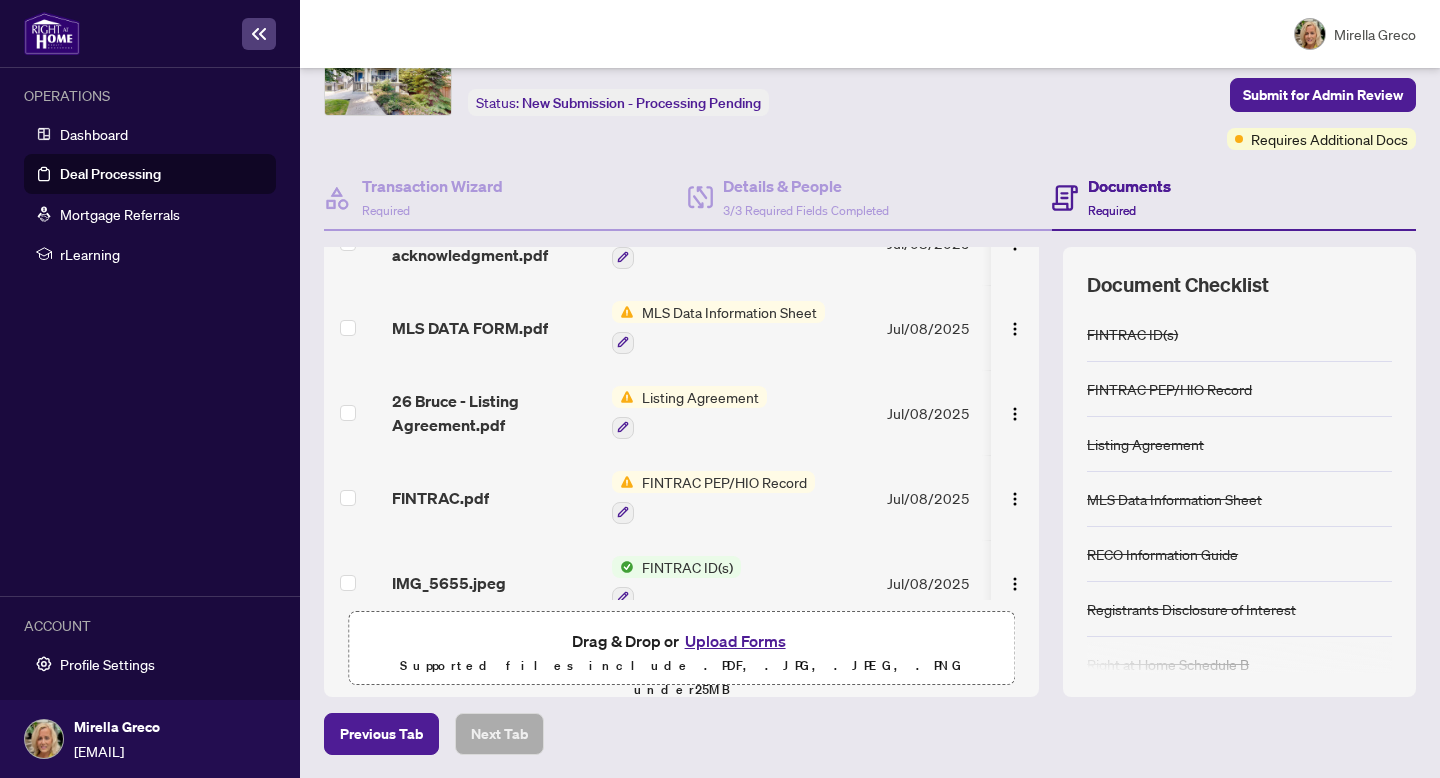scroll, scrollTop: 837, scrollLeft: 0, axis: vertical 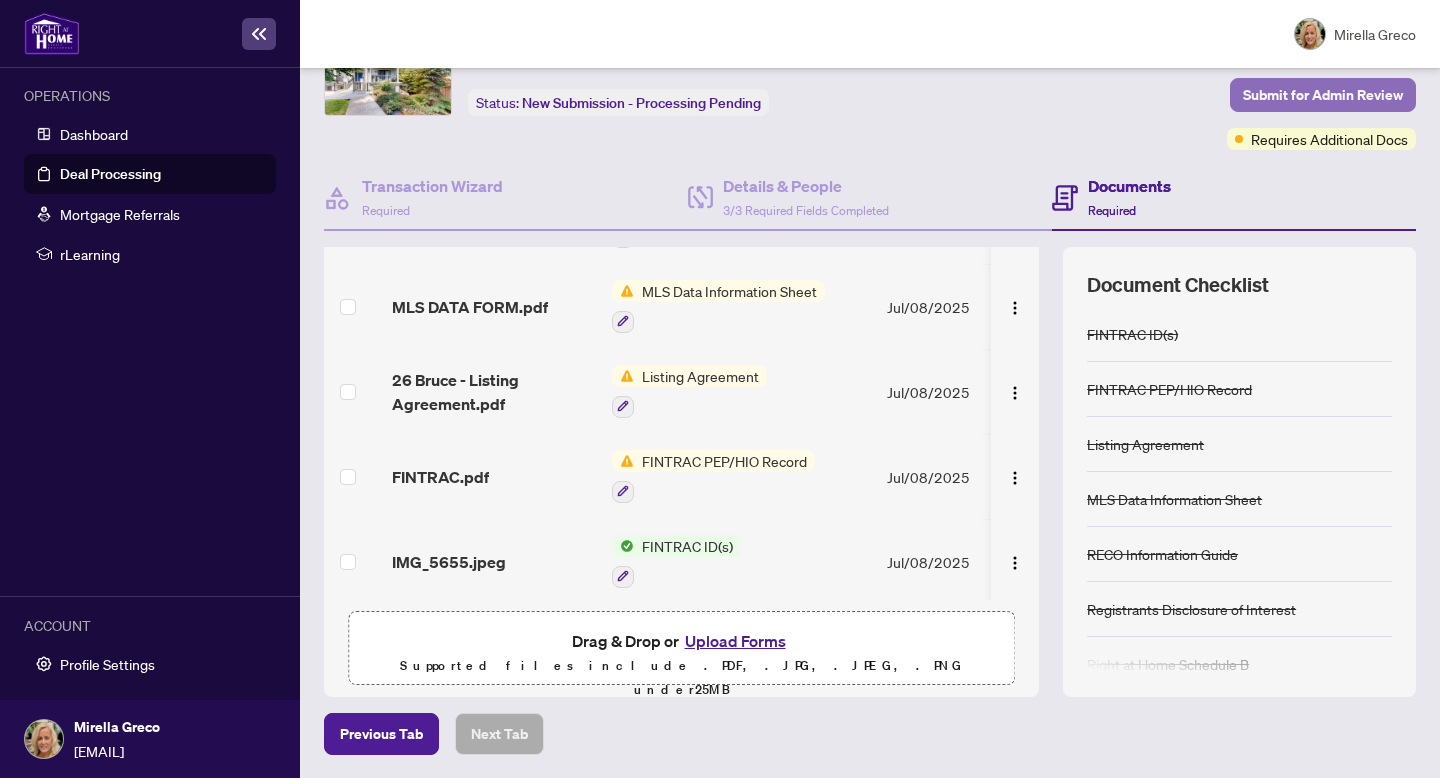 click on "Submit for Admin Review" at bounding box center (1323, 95) 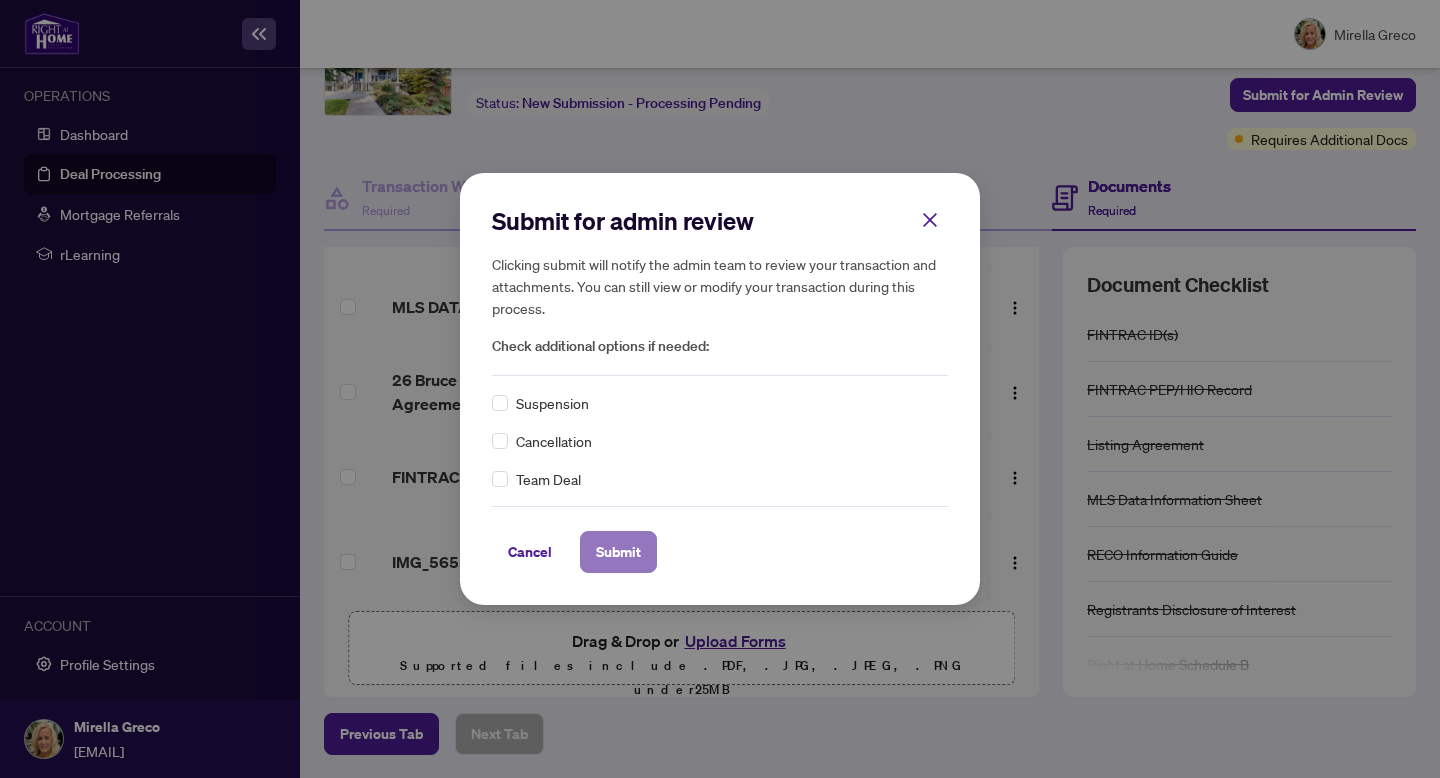 click on "Submit" at bounding box center (618, 552) 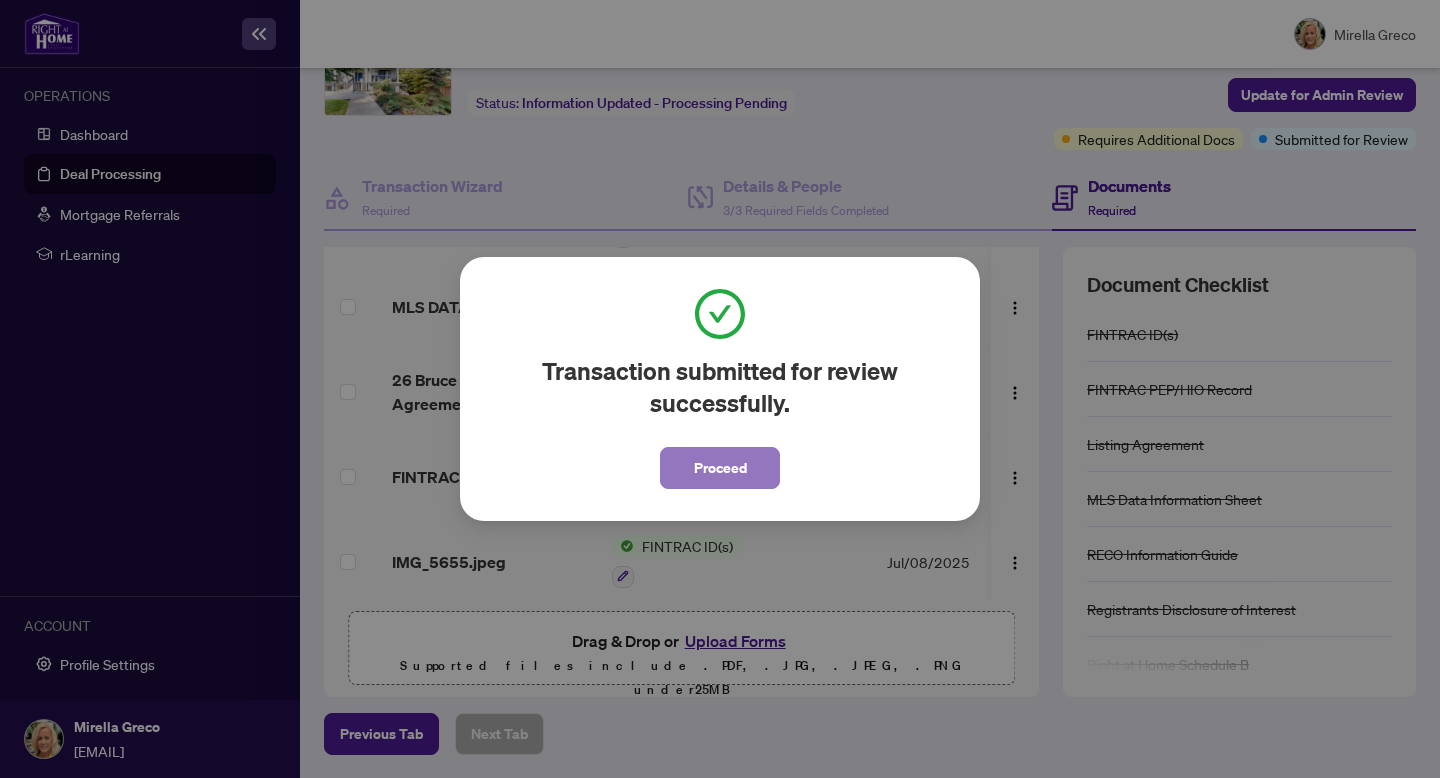 click on "Proceed" at bounding box center [720, 468] 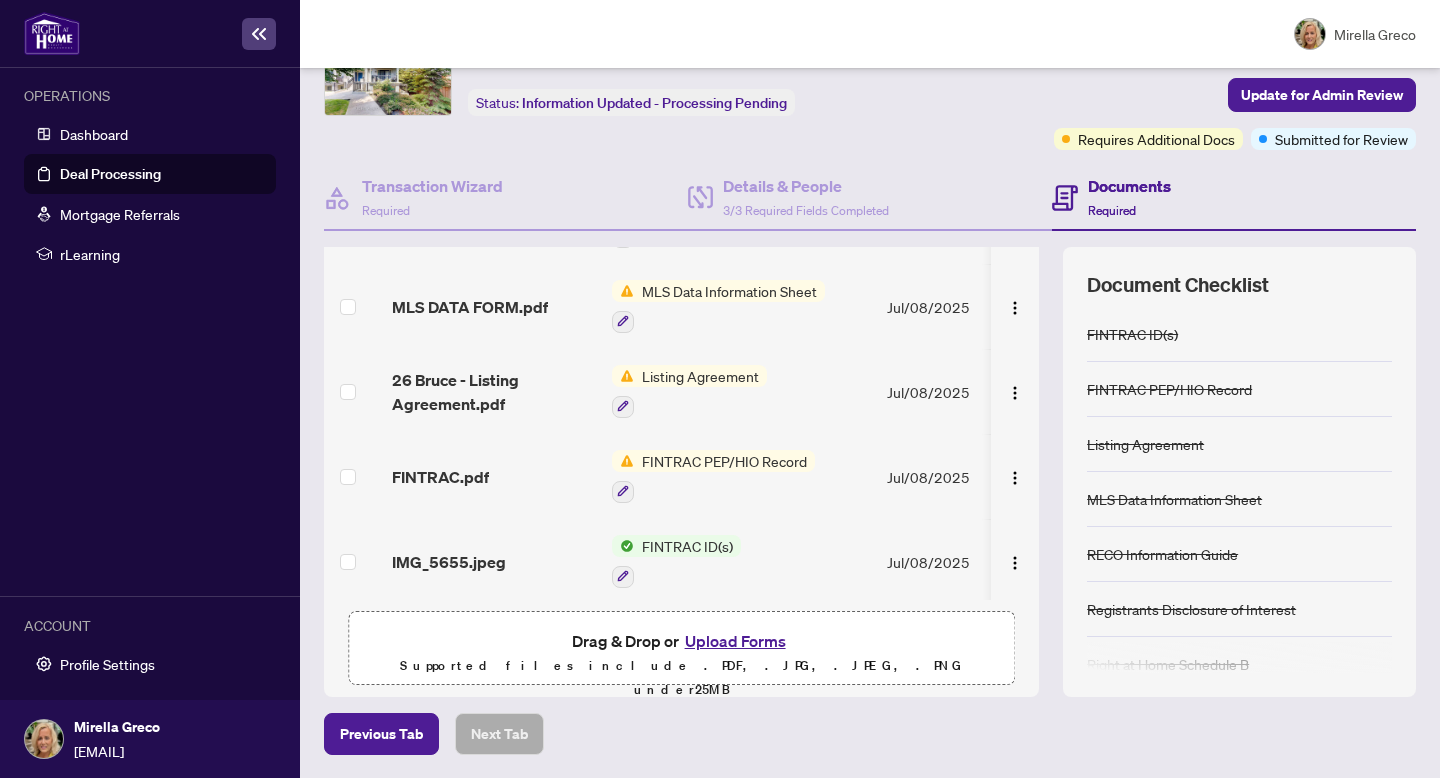 scroll, scrollTop: 0, scrollLeft: 0, axis: both 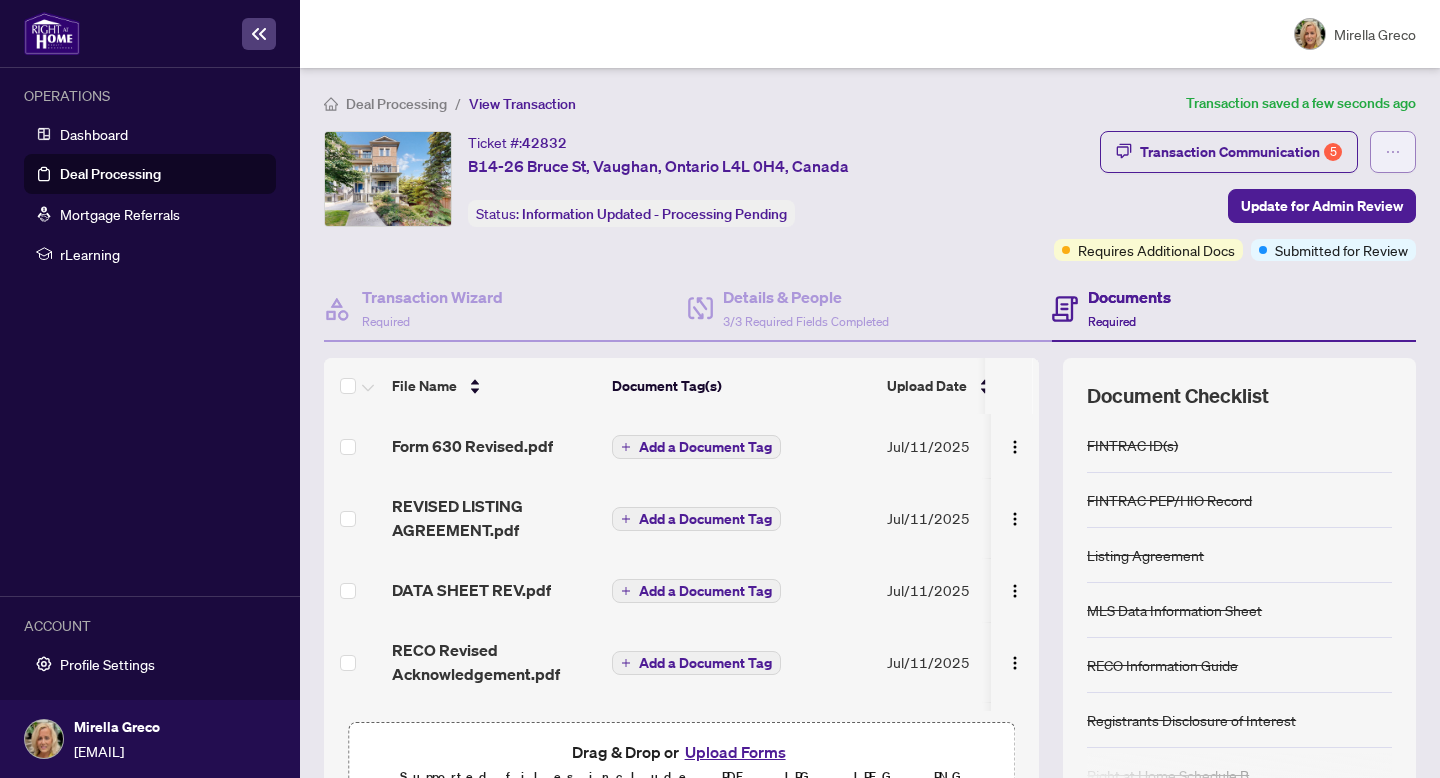 click 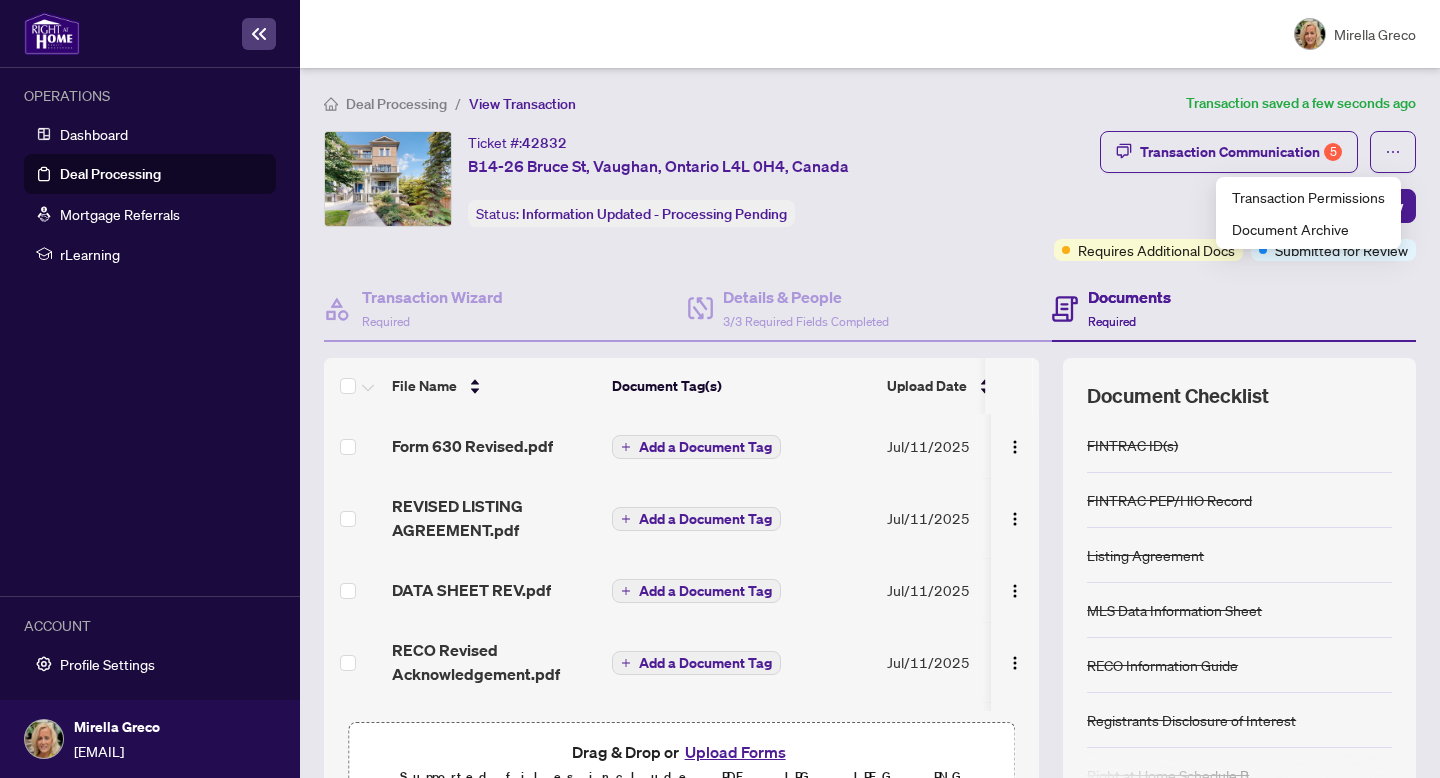 scroll, scrollTop: 111, scrollLeft: 0, axis: vertical 